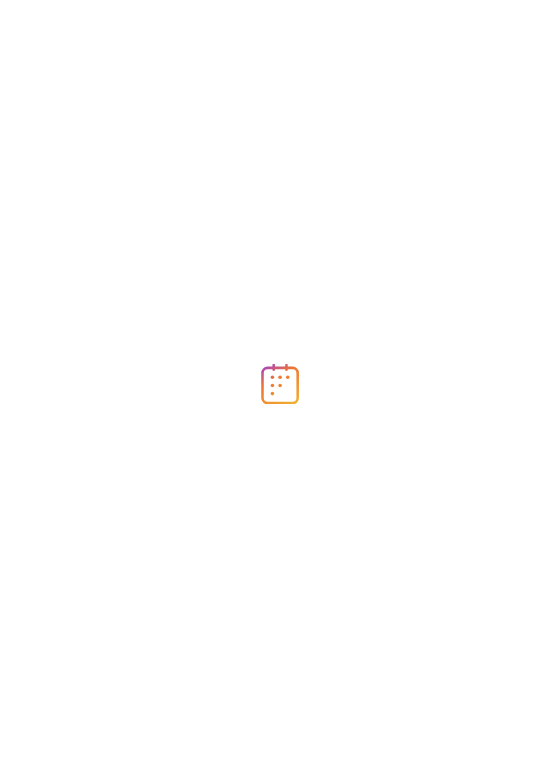 scroll, scrollTop: 0, scrollLeft: 0, axis: both 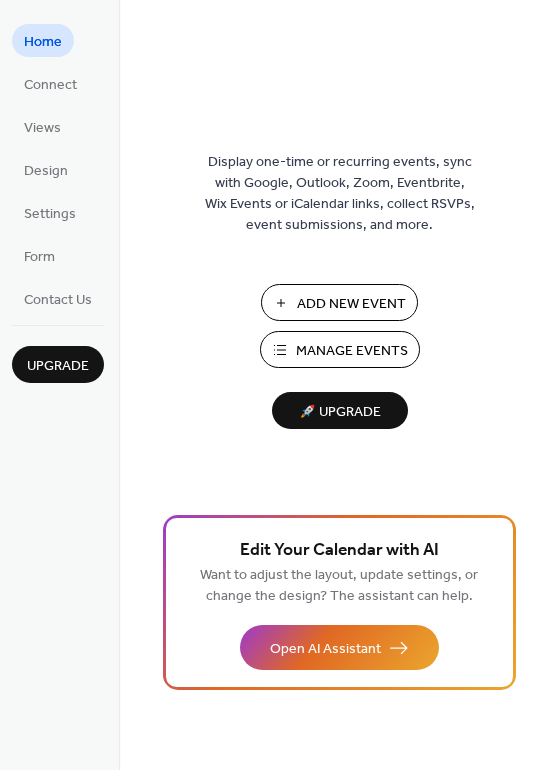 click on "Manage Events" at bounding box center [352, 351] 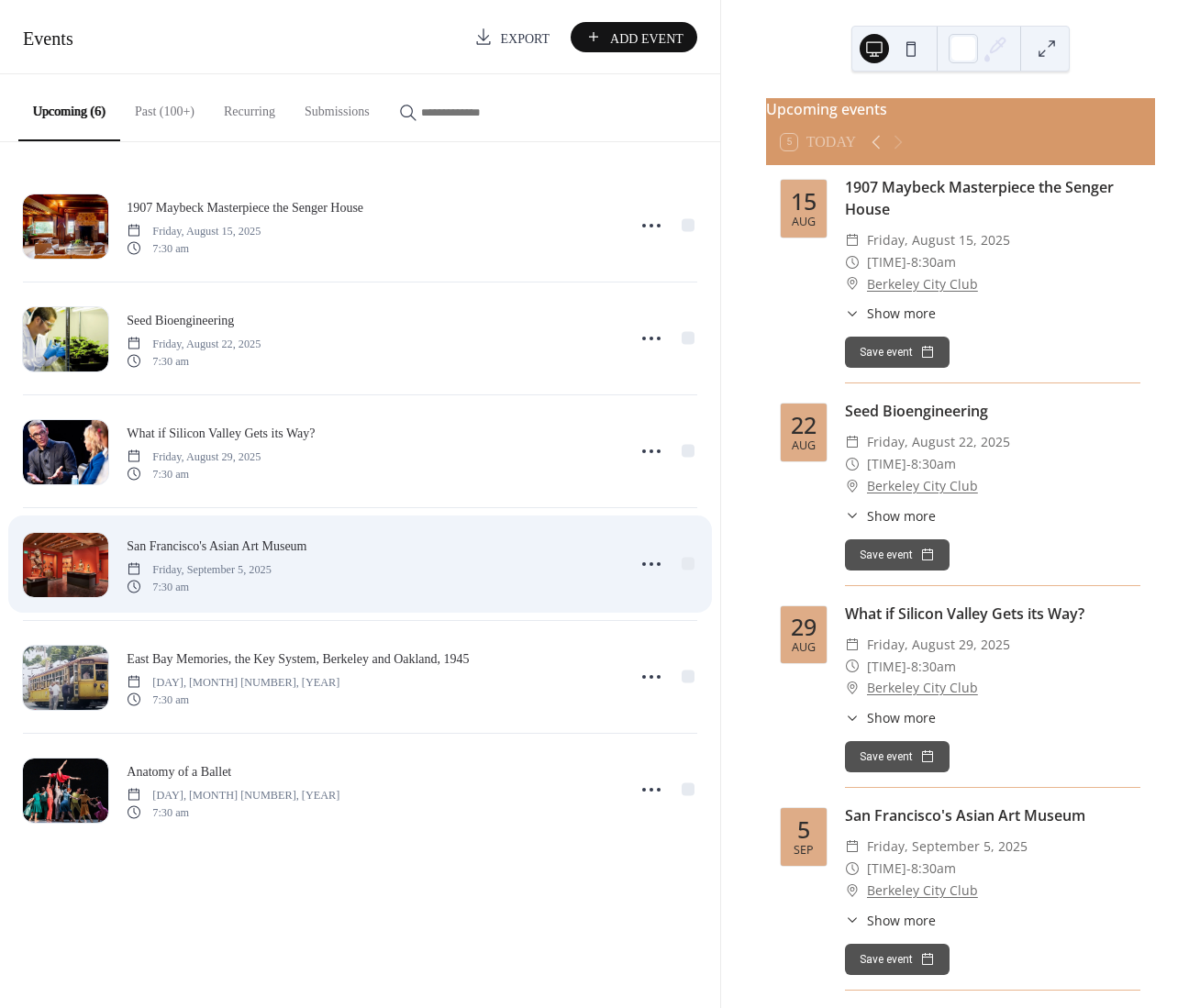 scroll, scrollTop: 0, scrollLeft: 0, axis: both 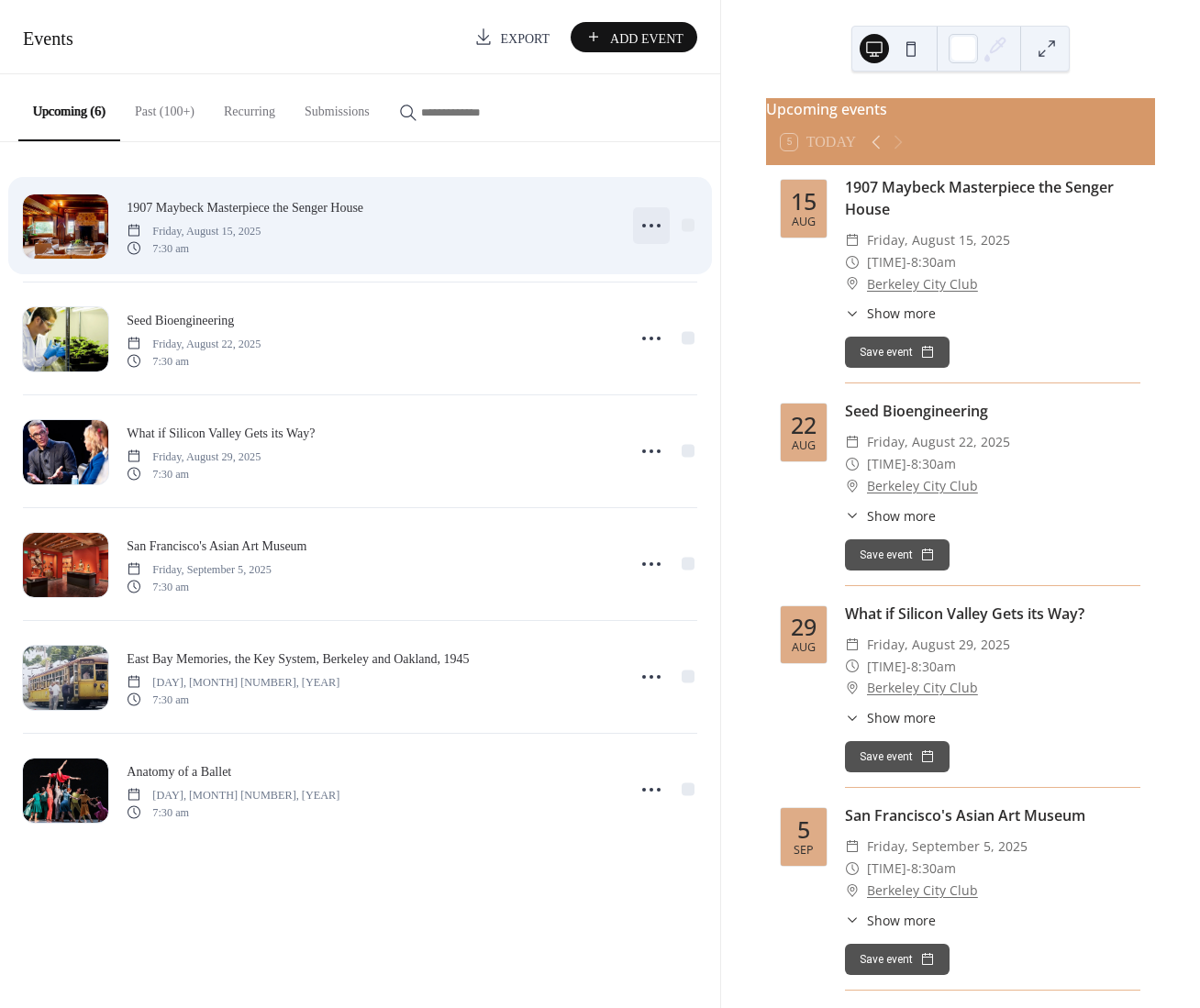 click 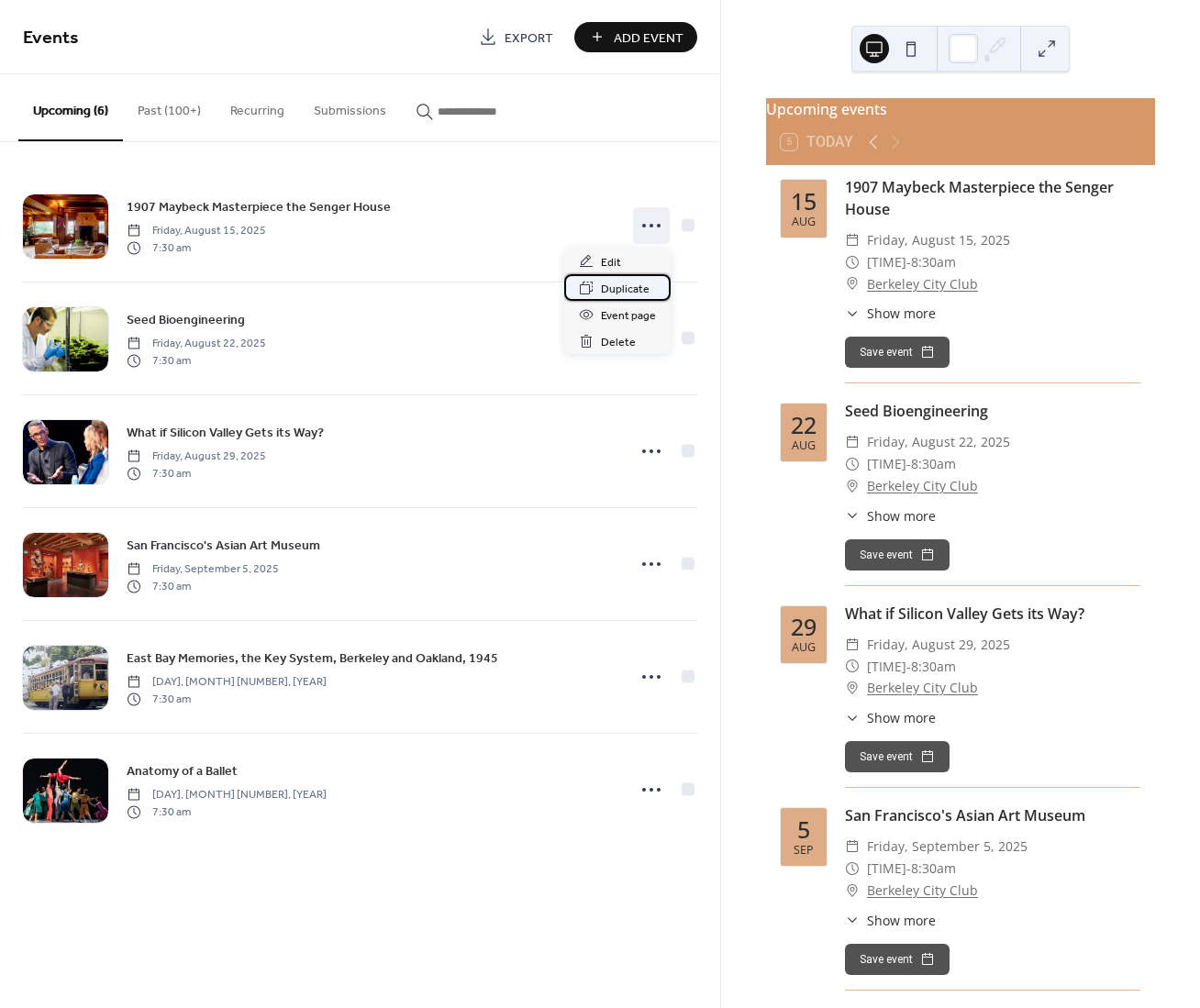 click on "Duplicate" at bounding box center [625, 289] 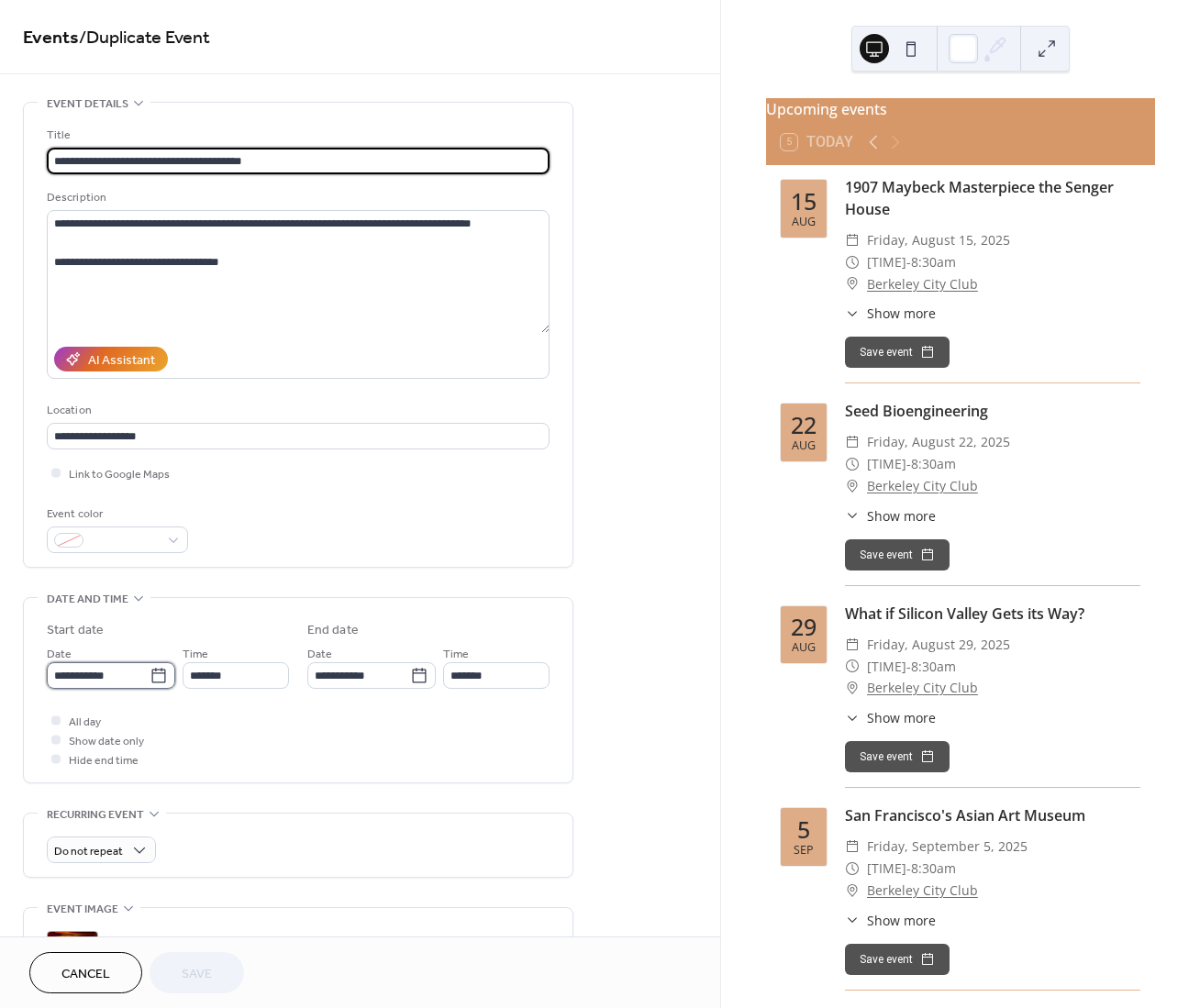 click on "**********" at bounding box center (98, 675) 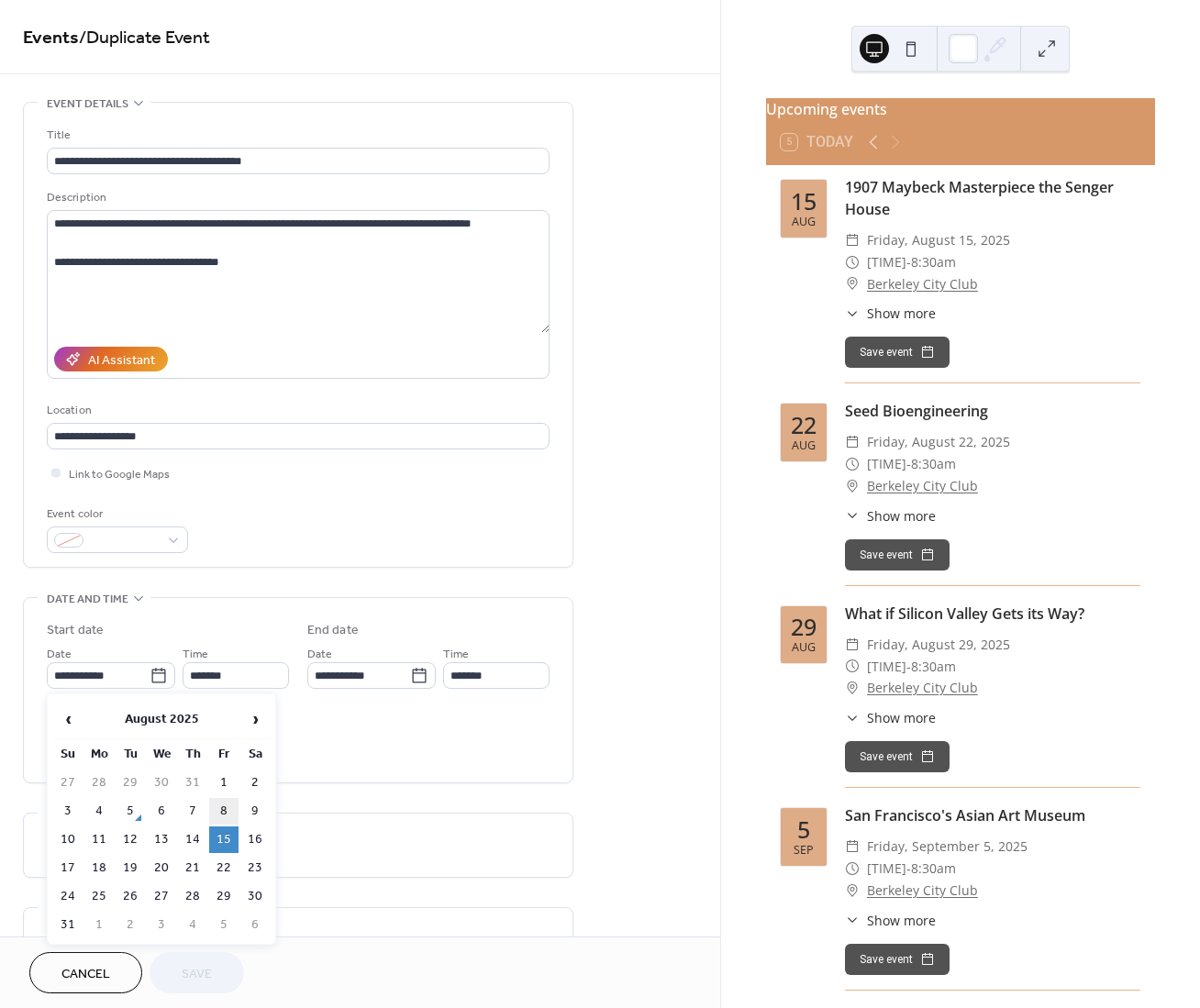 click on "8" at bounding box center (224, 811) 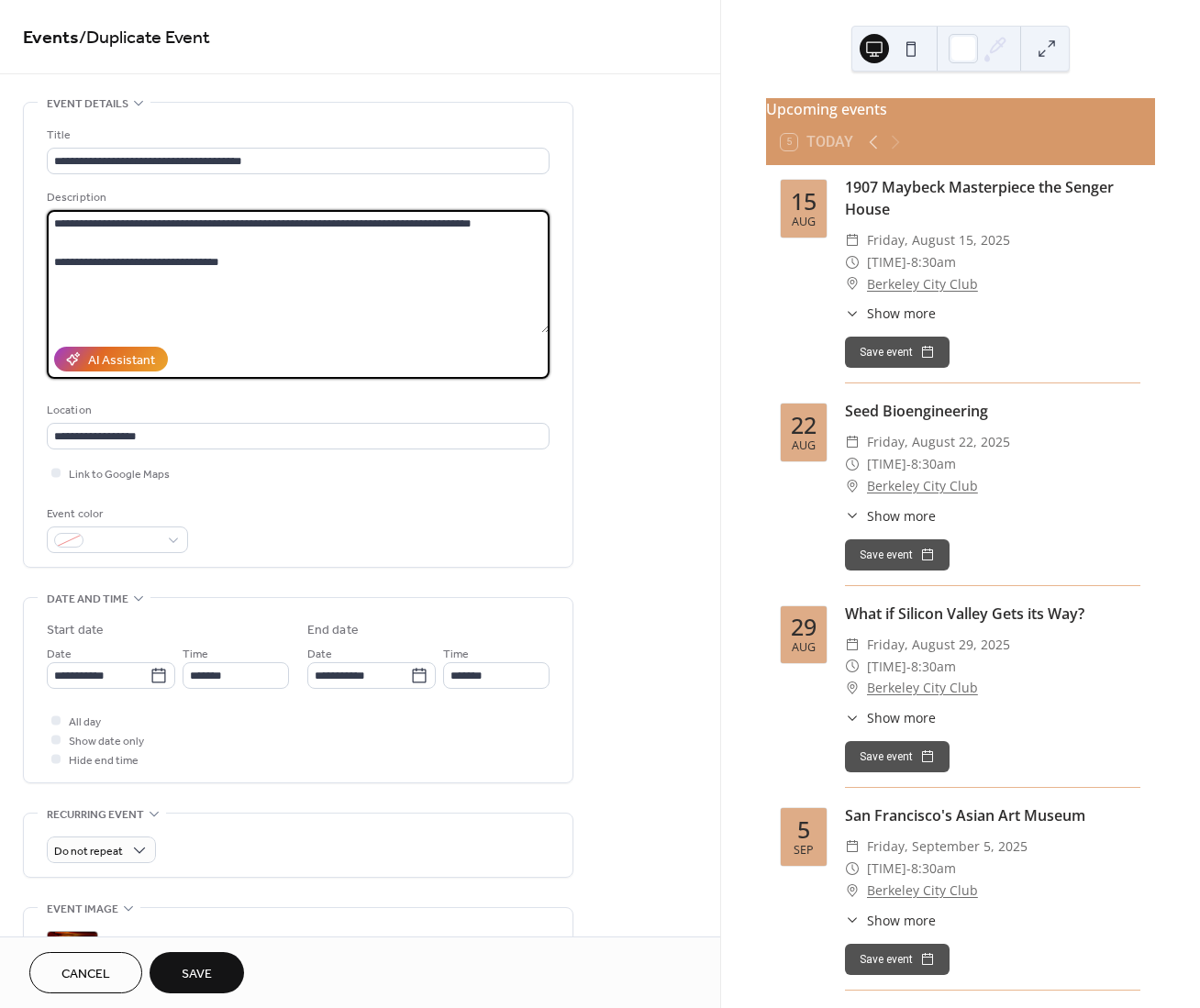 drag, startPoint x: 220, startPoint y: 265, endPoint x: 39, endPoint y: 207, distance: 190.06578 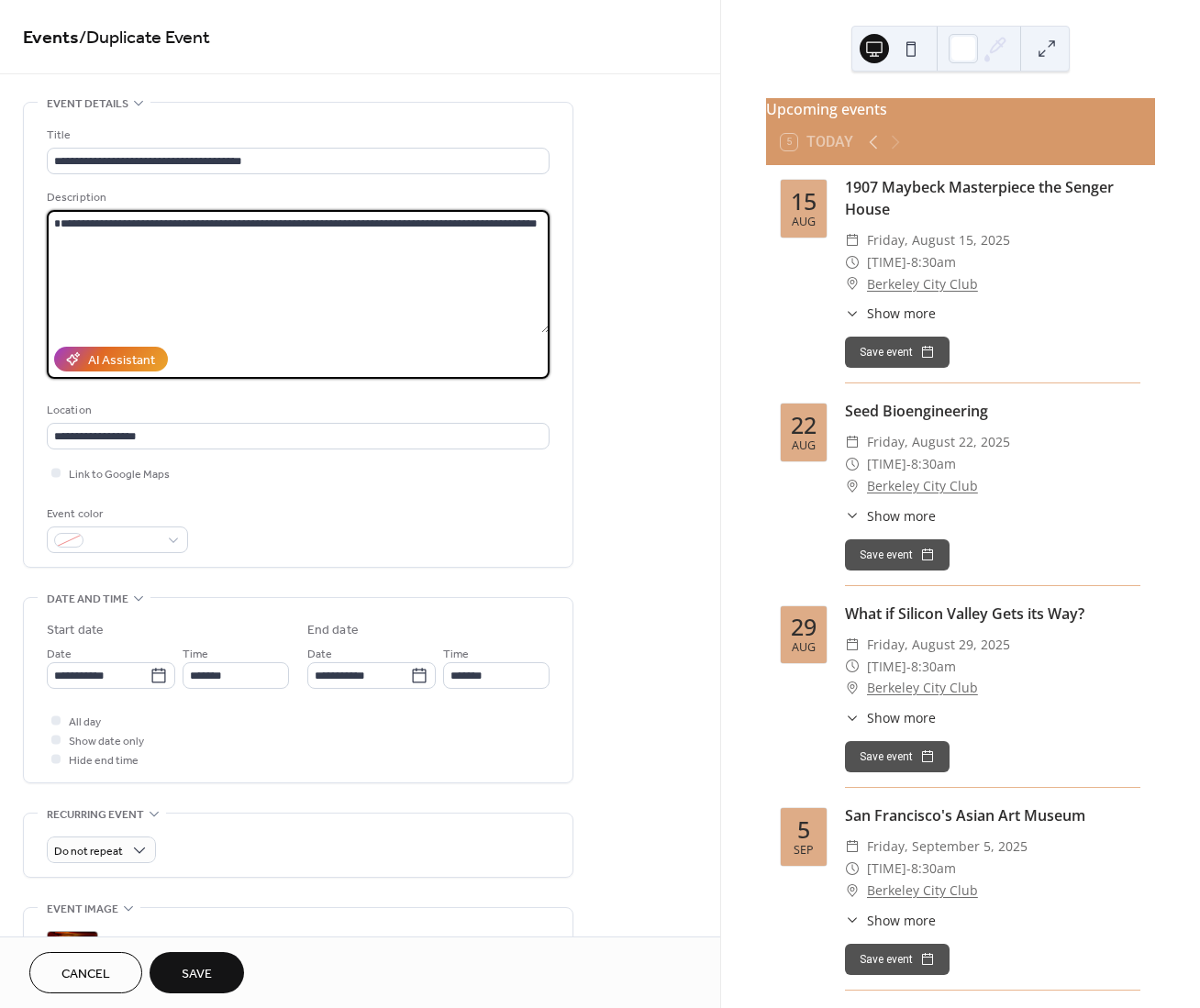 click on "**********" at bounding box center [298, 271] 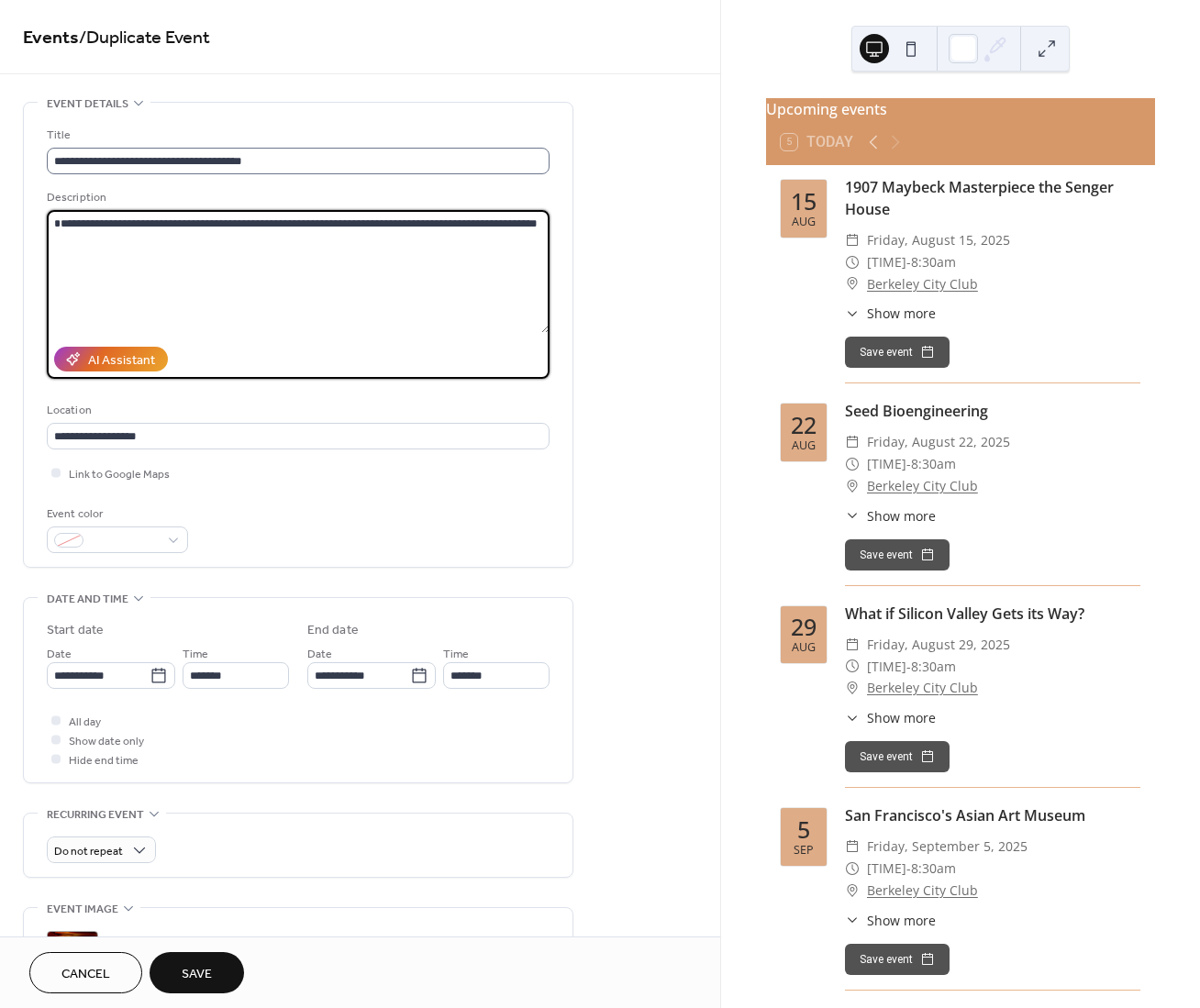 type on "**********" 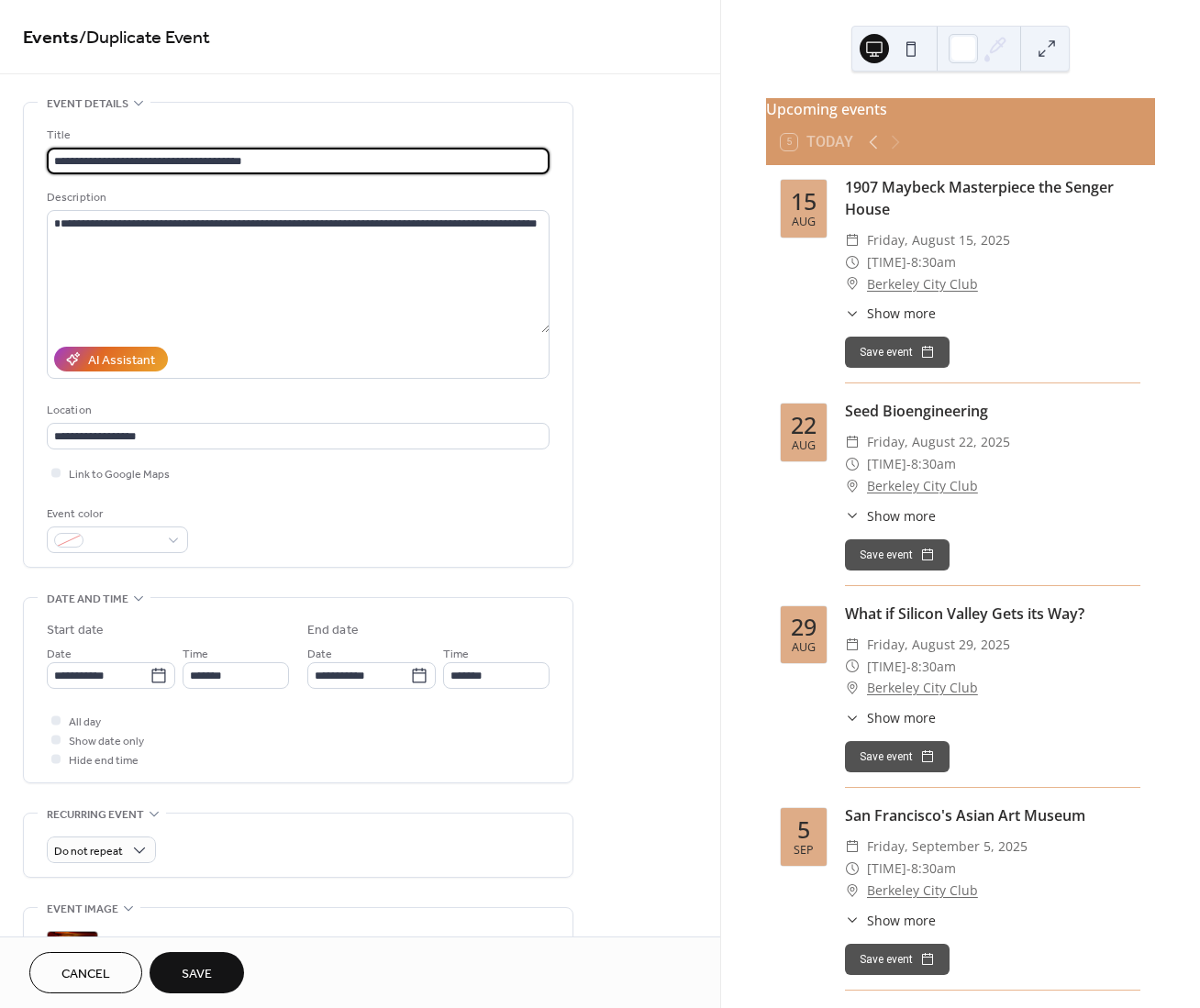 drag, startPoint x: 299, startPoint y: 166, endPoint x: 33, endPoint y: 134, distance: 267.9179 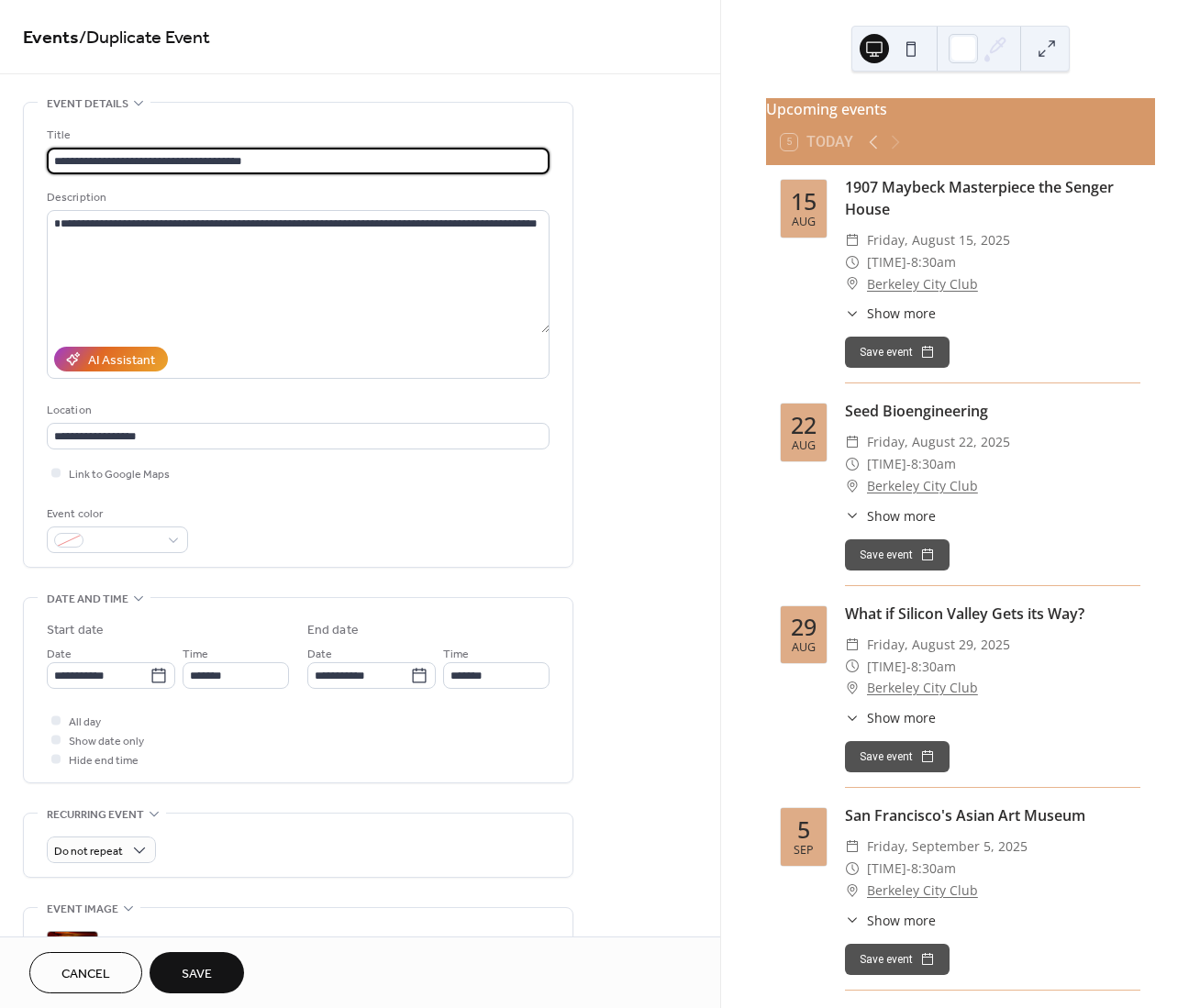 click on "**********" at bounding box center (298, 335) 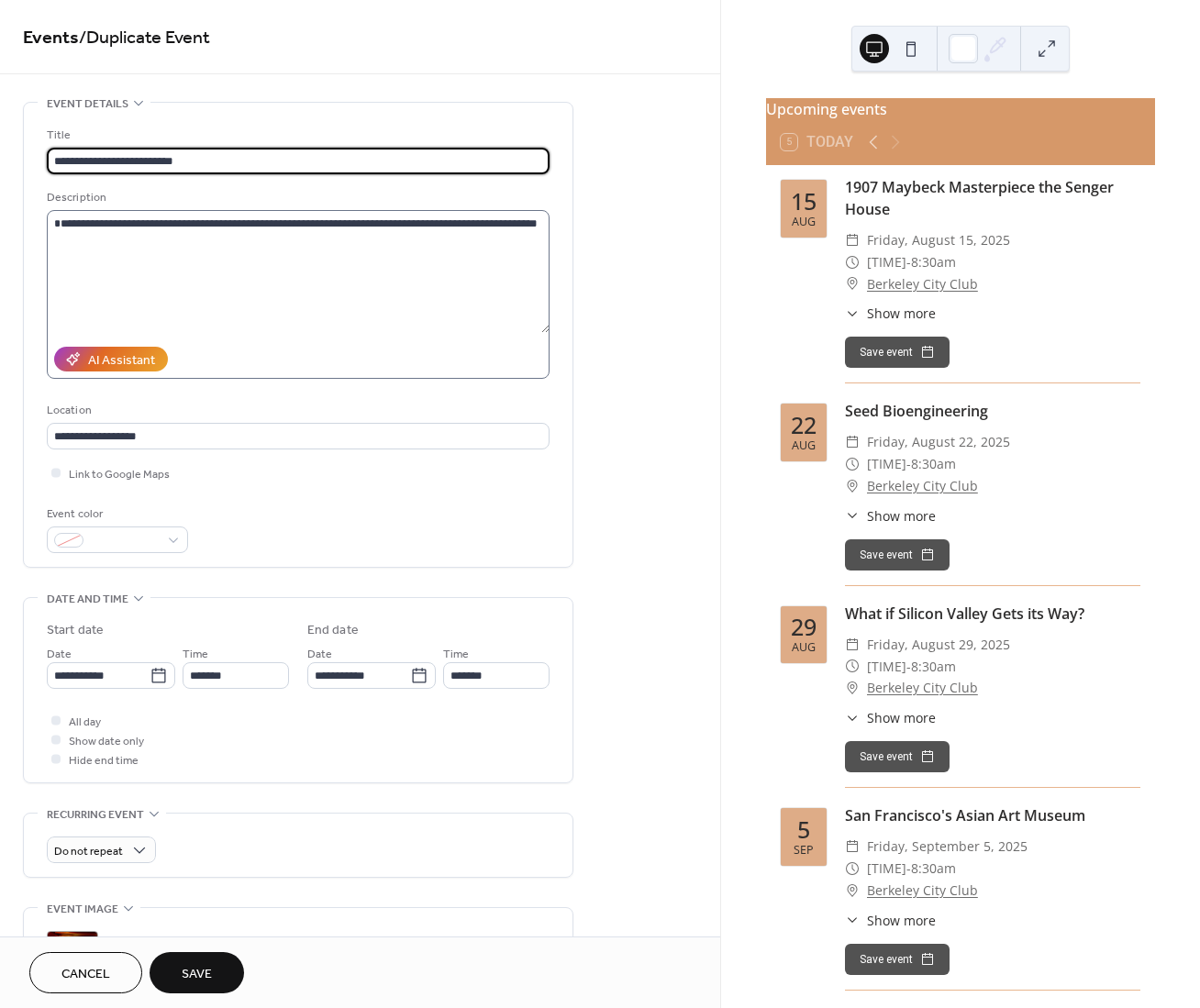 type on "**********" 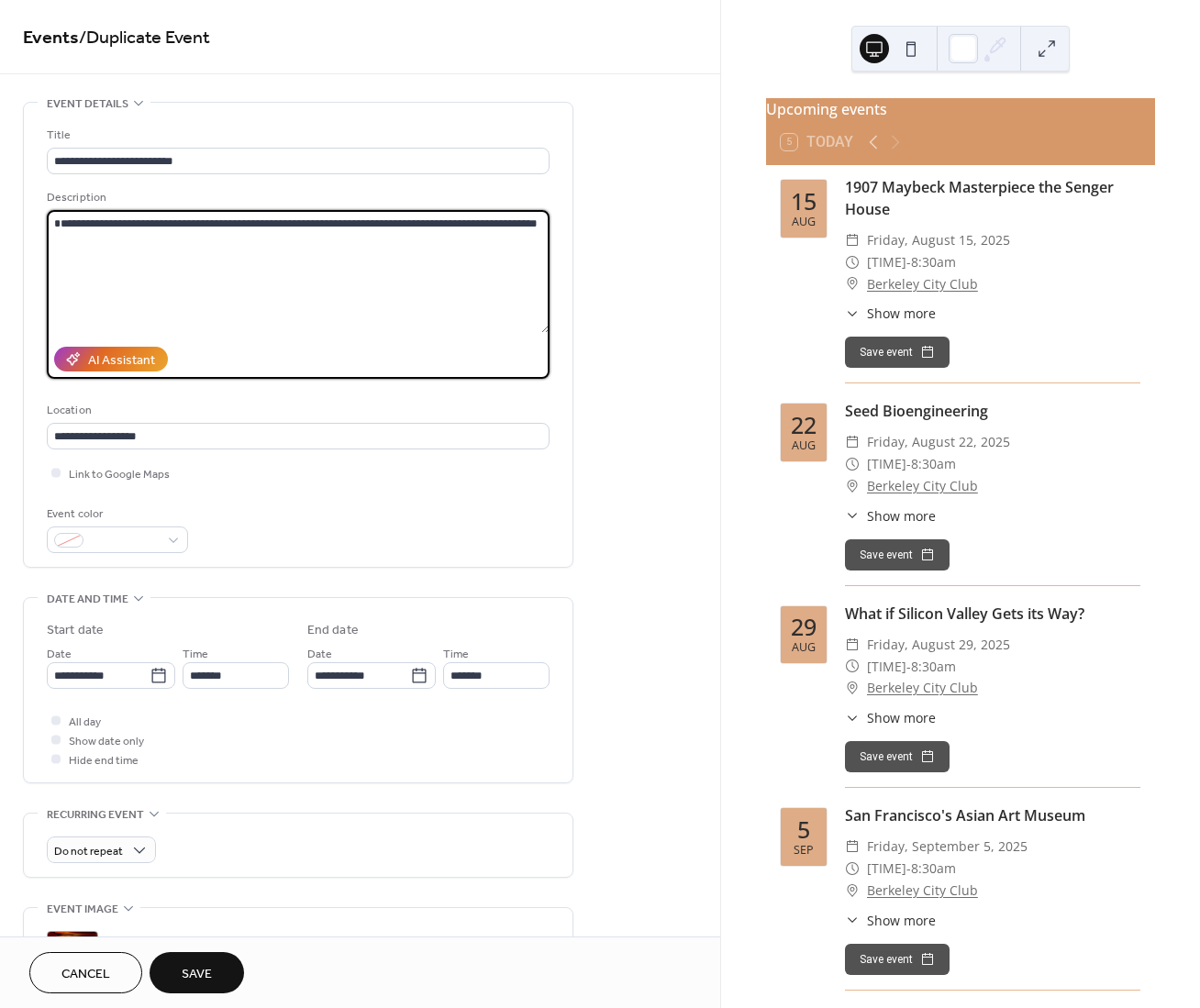 drag, startPoint x: 378, startPoint y: 226, endPoint x: 534, endPoint y: 229, distance: 156.02884 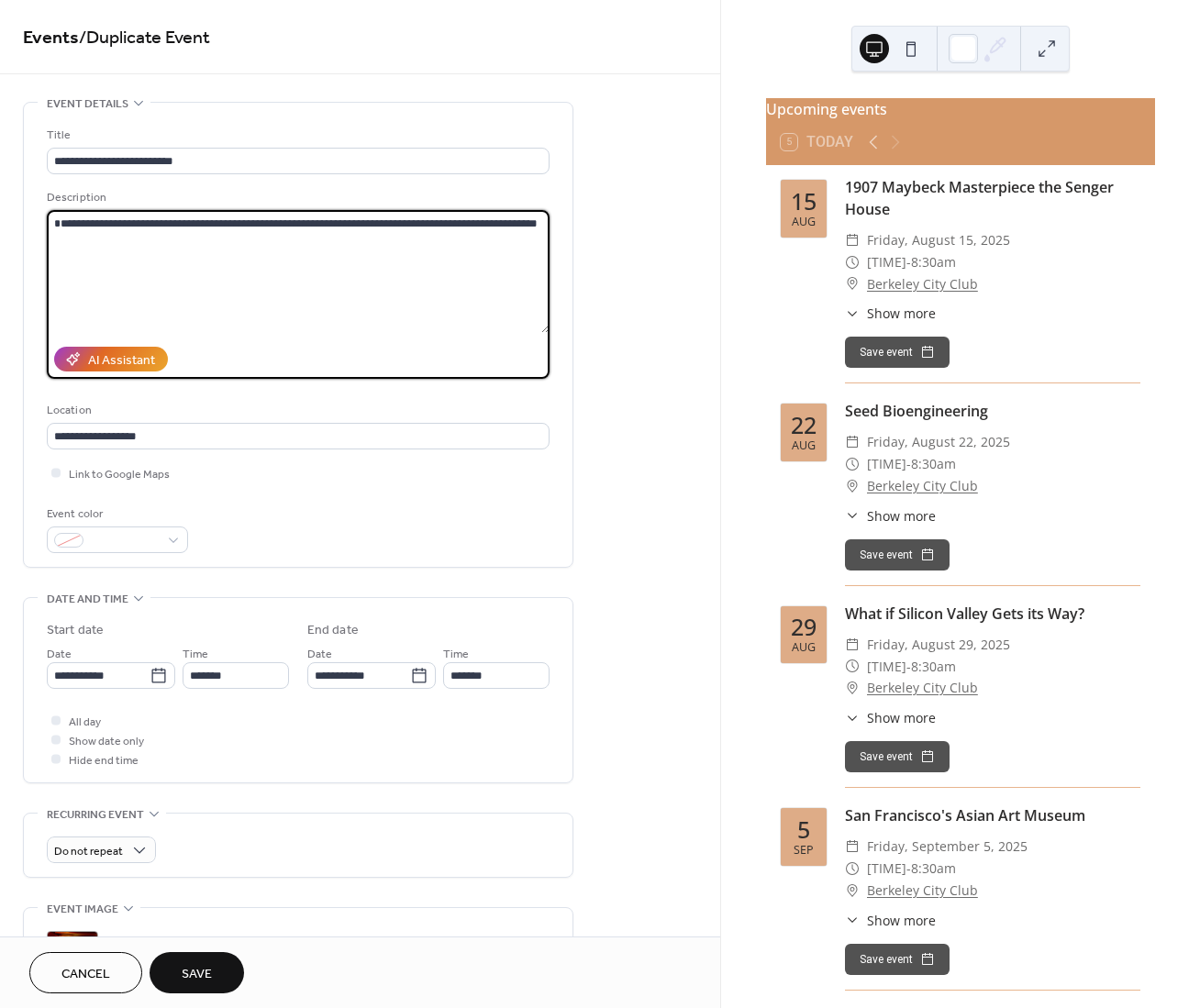 click on "**********" at bounding box center (298, 271) 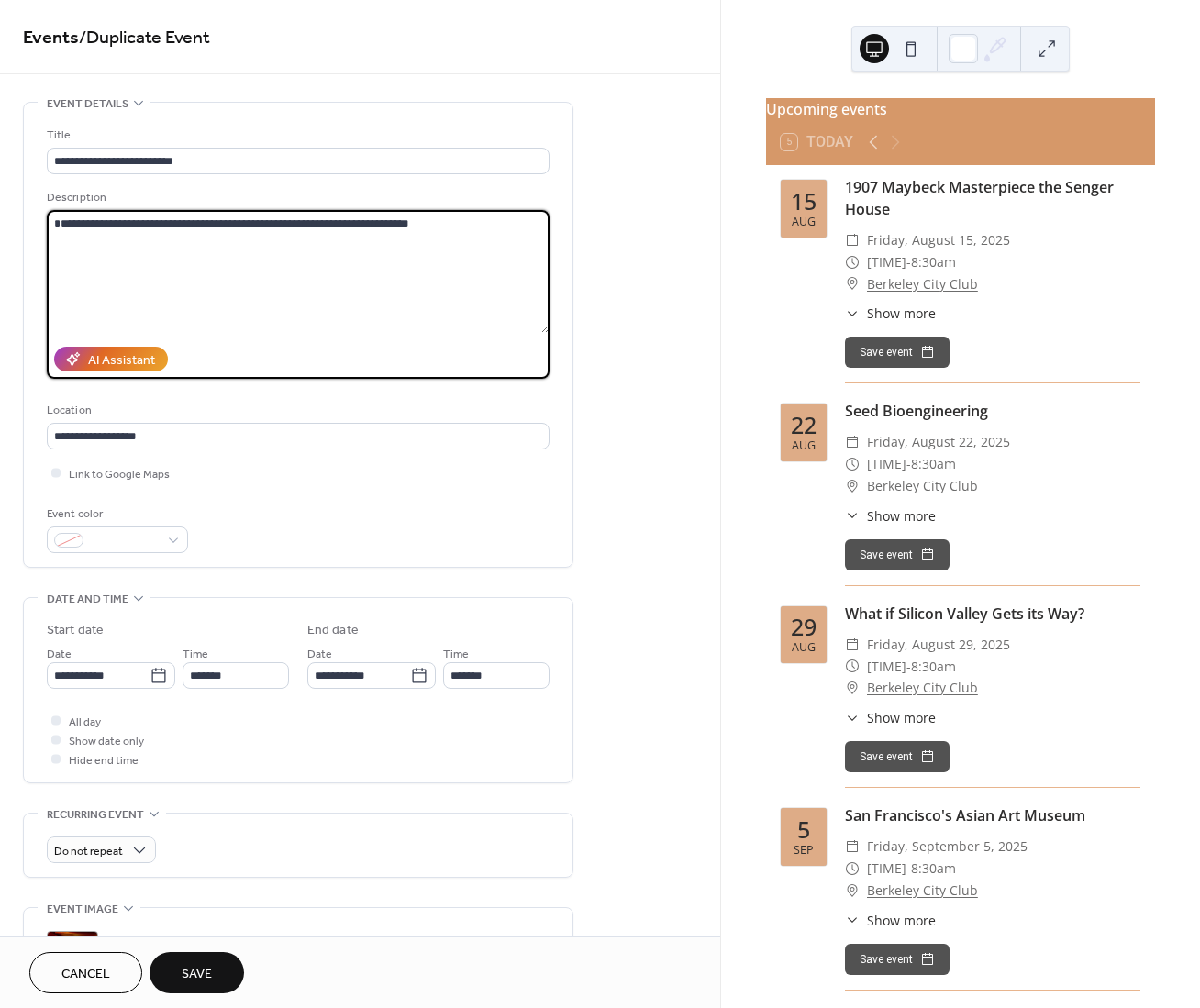 click on "**********" at bounding box center (298, 271) 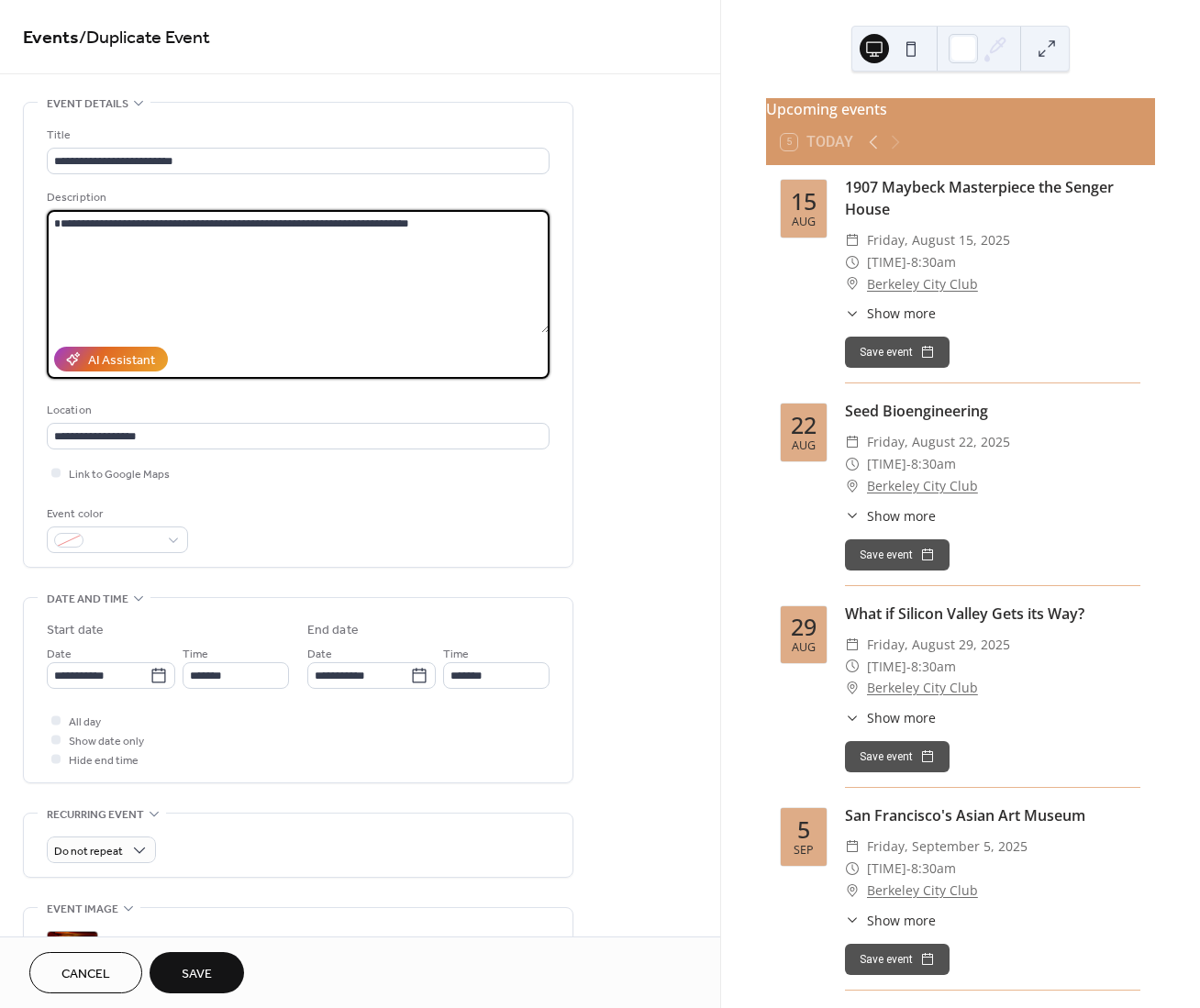 drag, startPoint x: 54, startPoint y: 219, endPoint x: 149, endPoint y: 227, distance: 95.33625 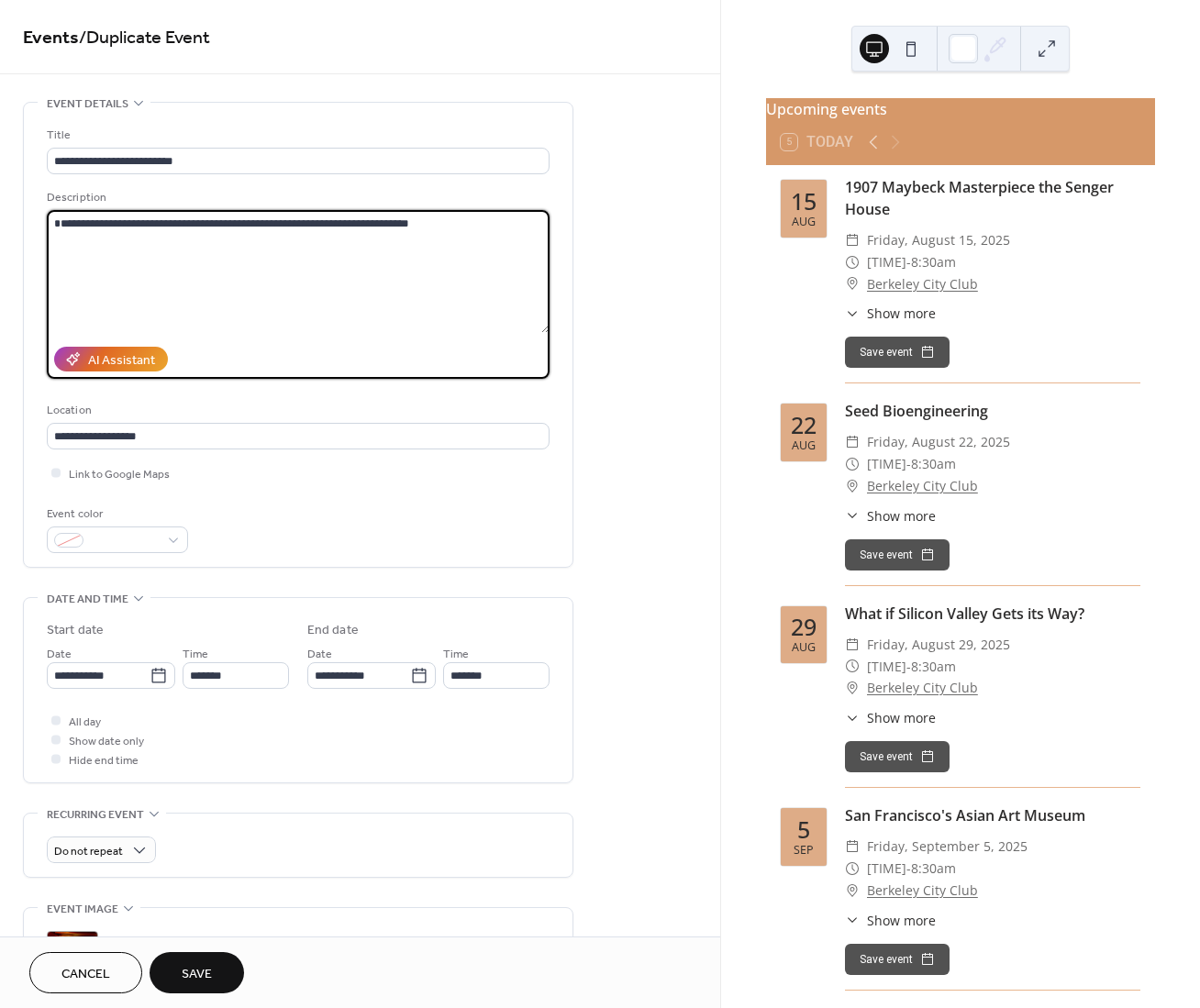 click on "**********" at bounding box center (298, 271) 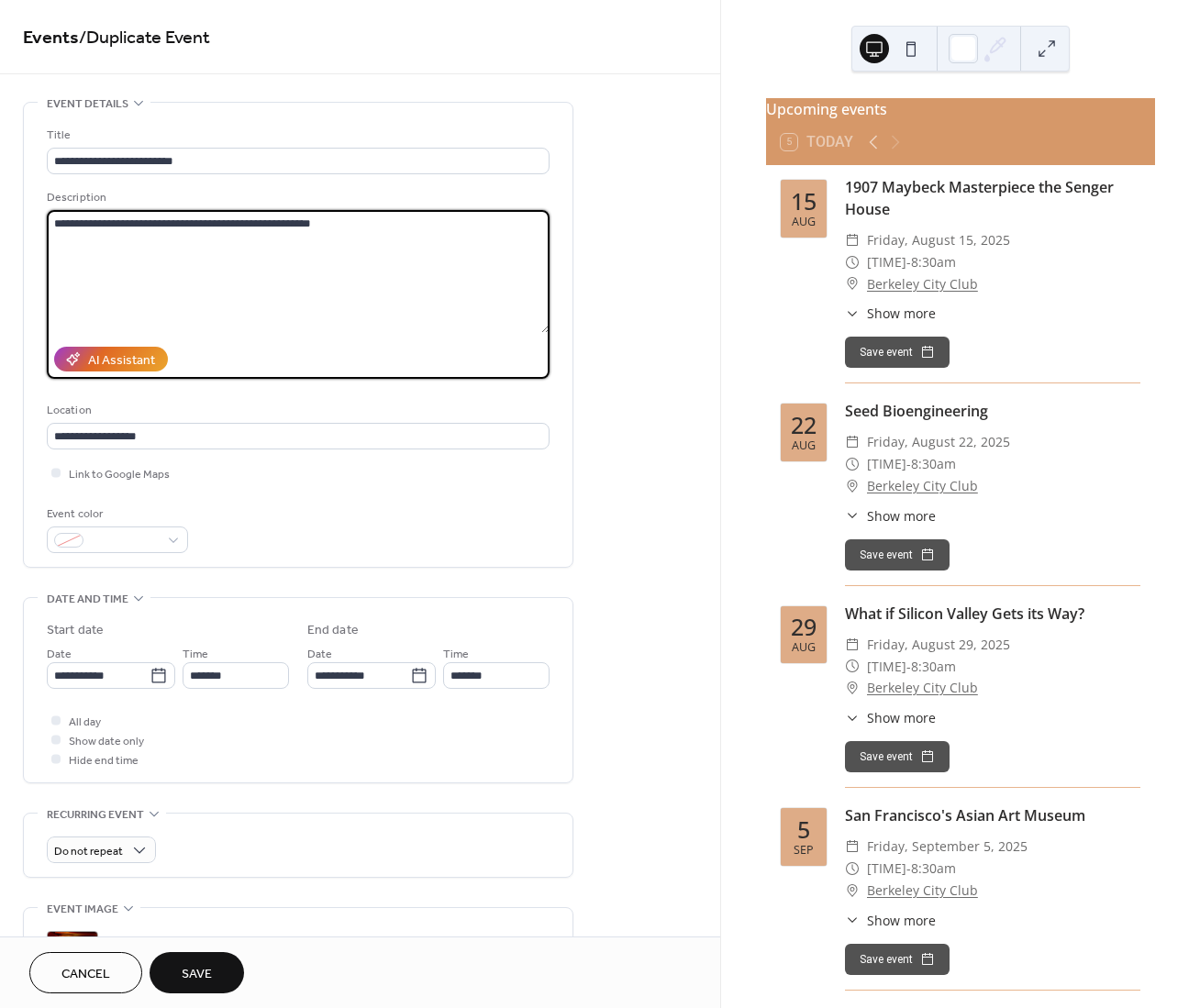 click on "**********" at bounding box center [298, 271] 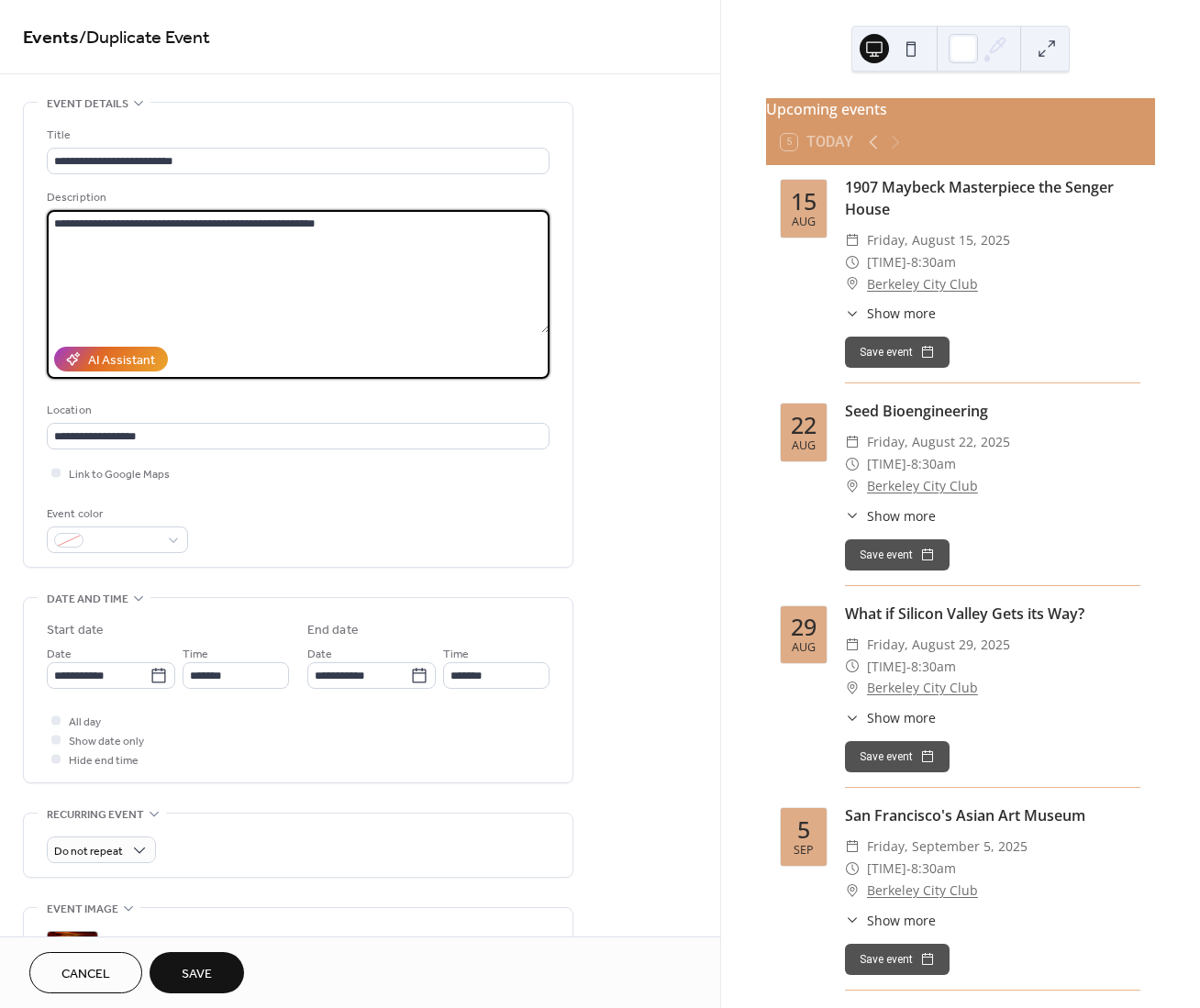 paste on "**********" 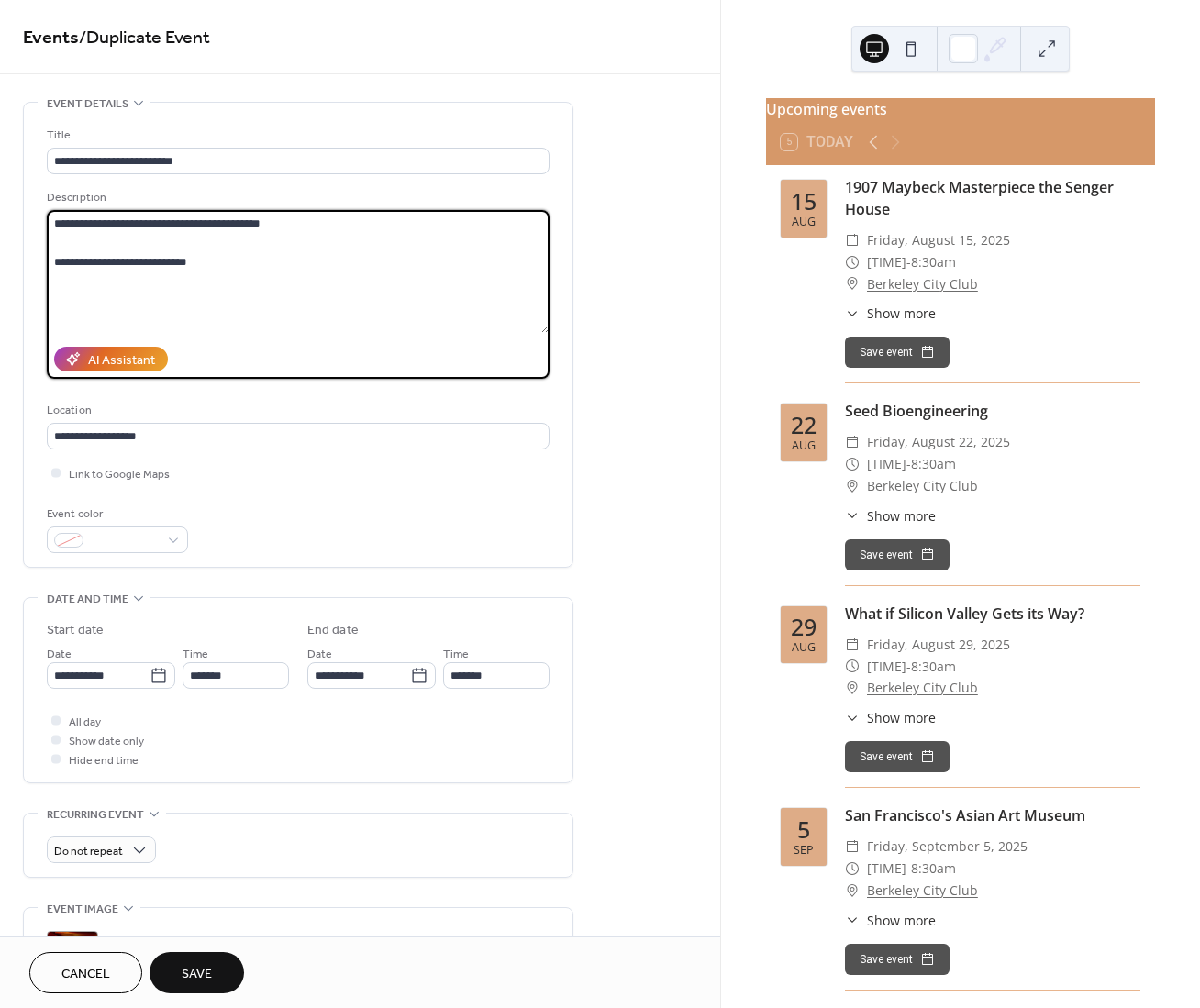 click on "**********" at bounding box center (298, 271) 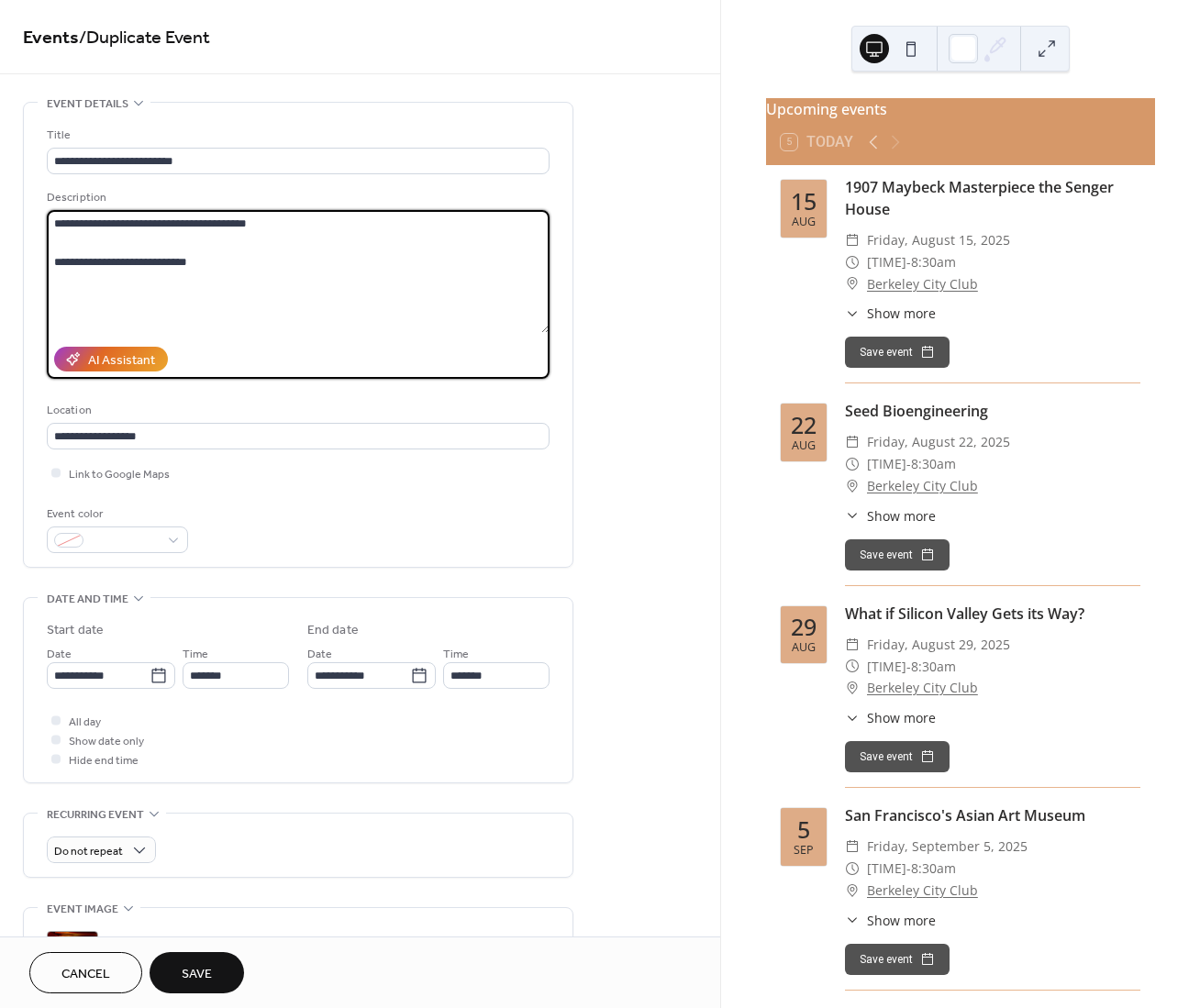 type on "**********" 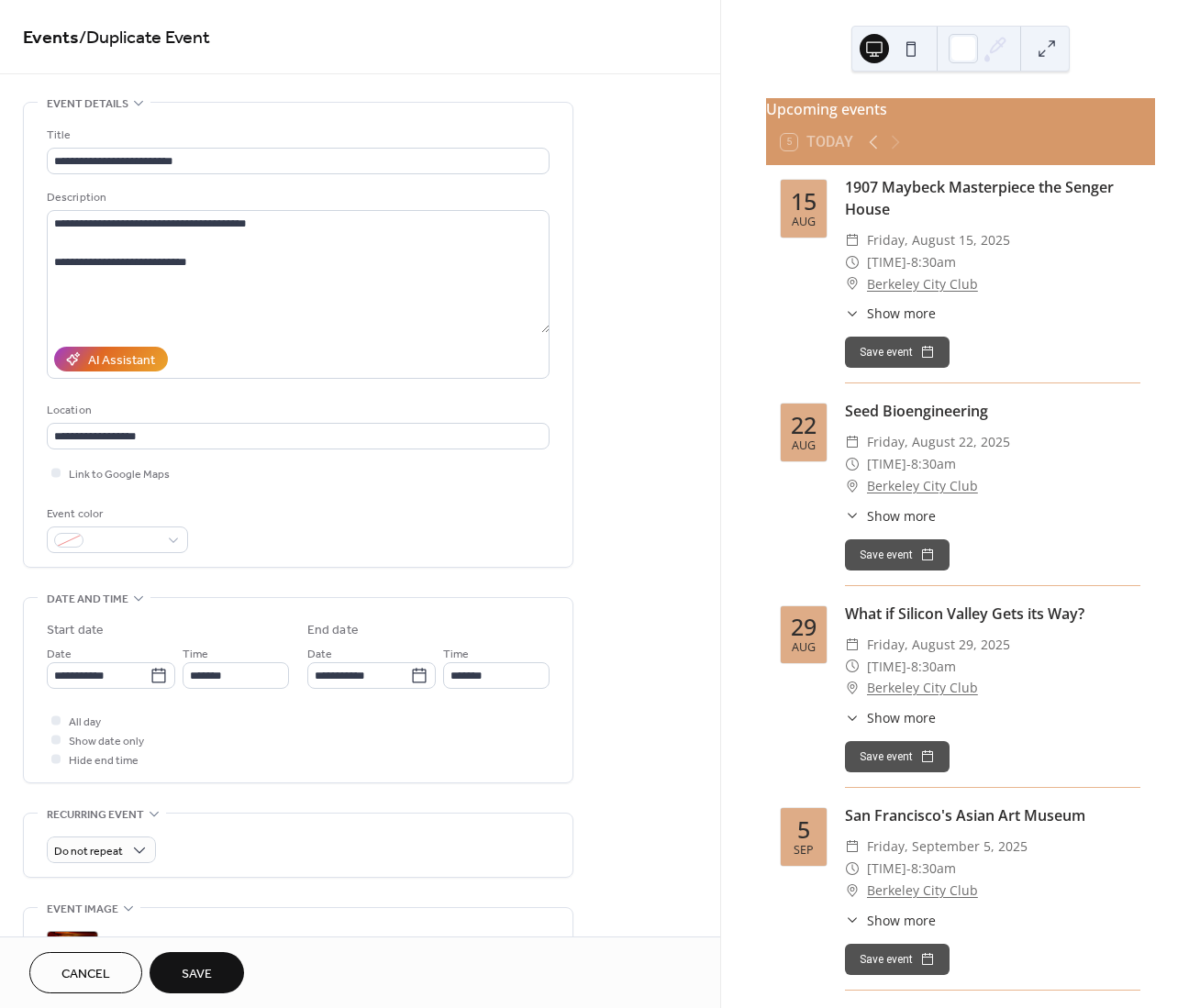click on "Save" at bounding box center [196, 974] 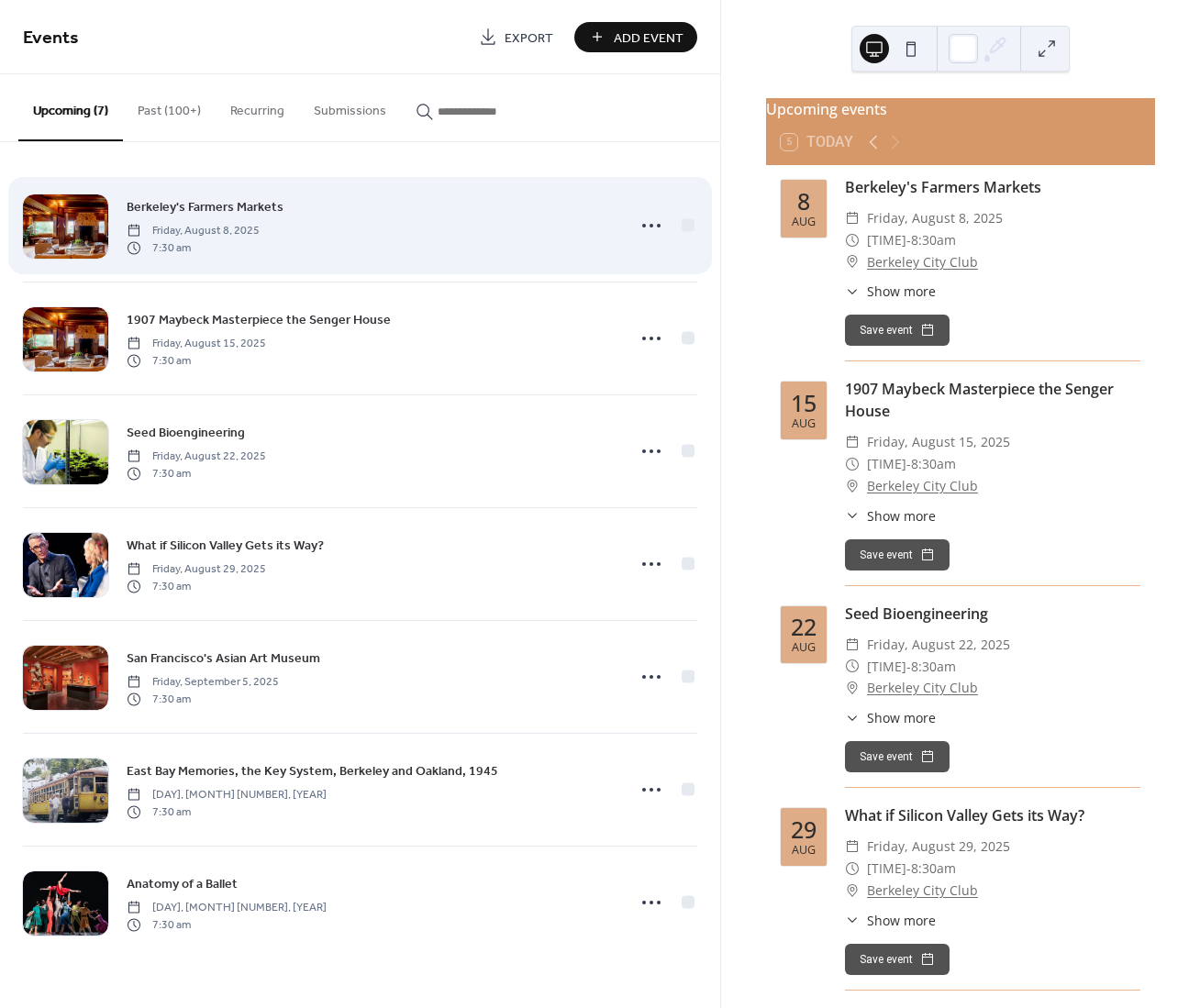 click on "Berkeley's Farmers Markets" at bounding box center [205, 207] 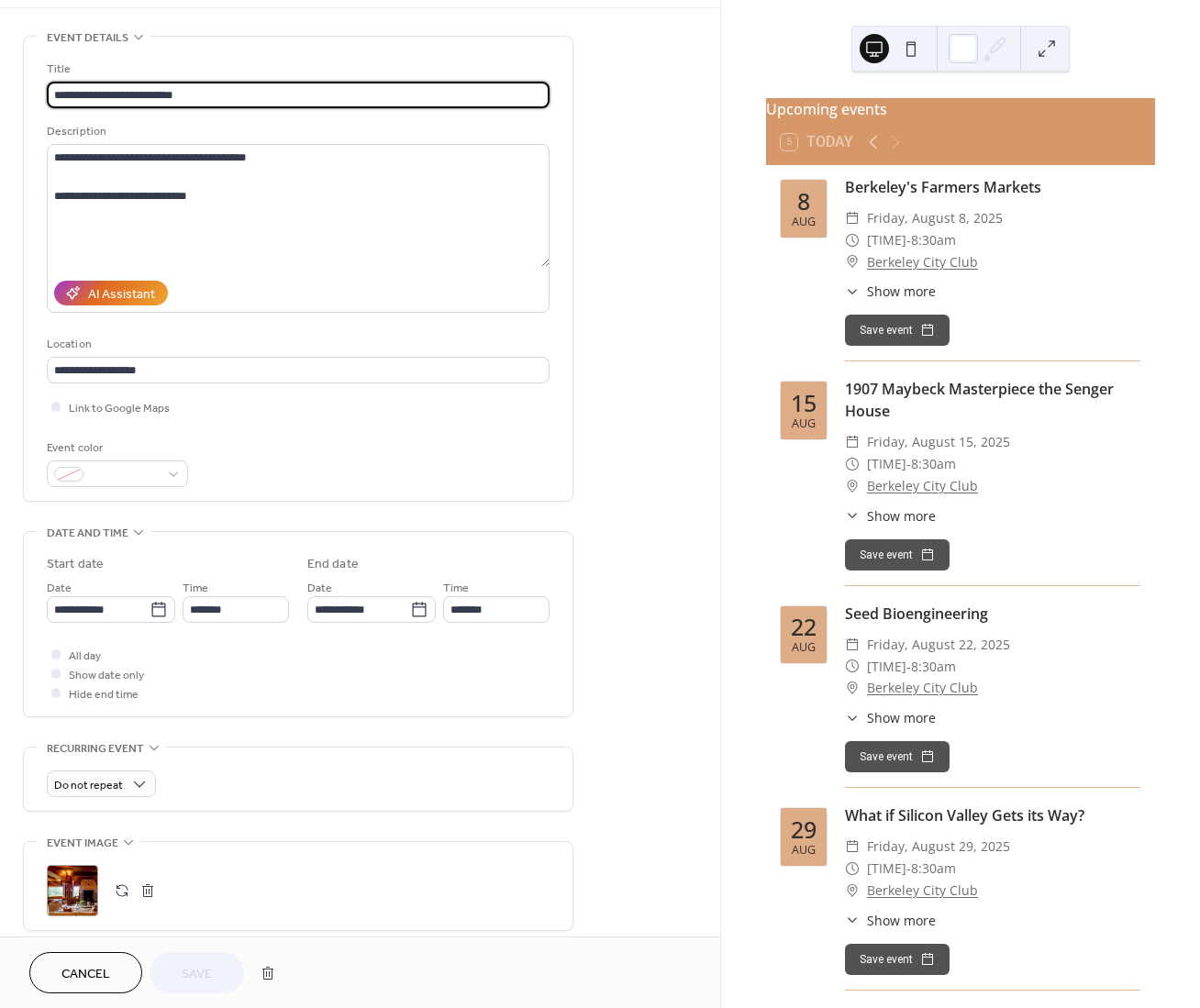 scroll, scrollTop: 282, scrollLeft: 0, axis: vertical 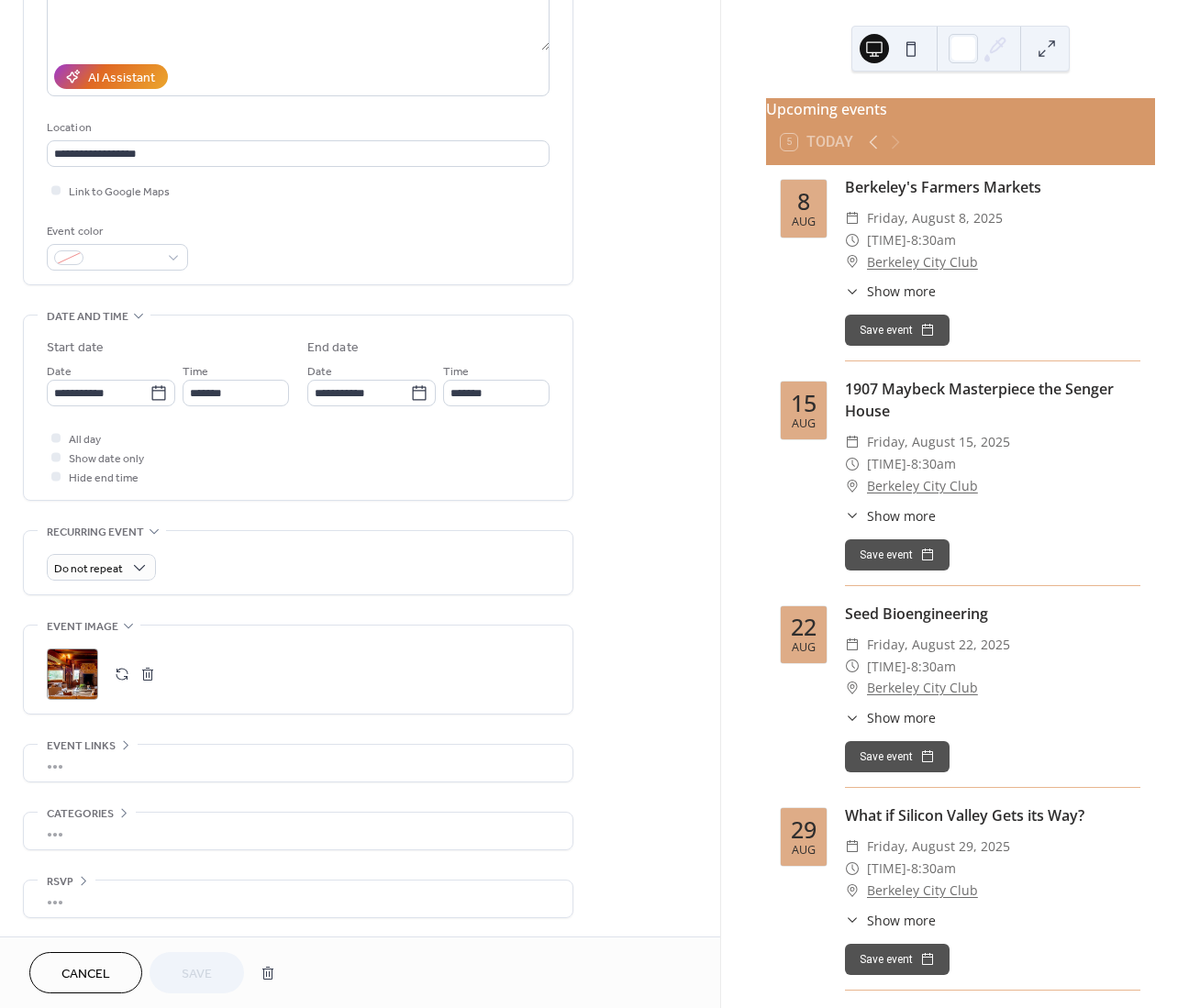 click on ";" at bounding box center [72, 674] 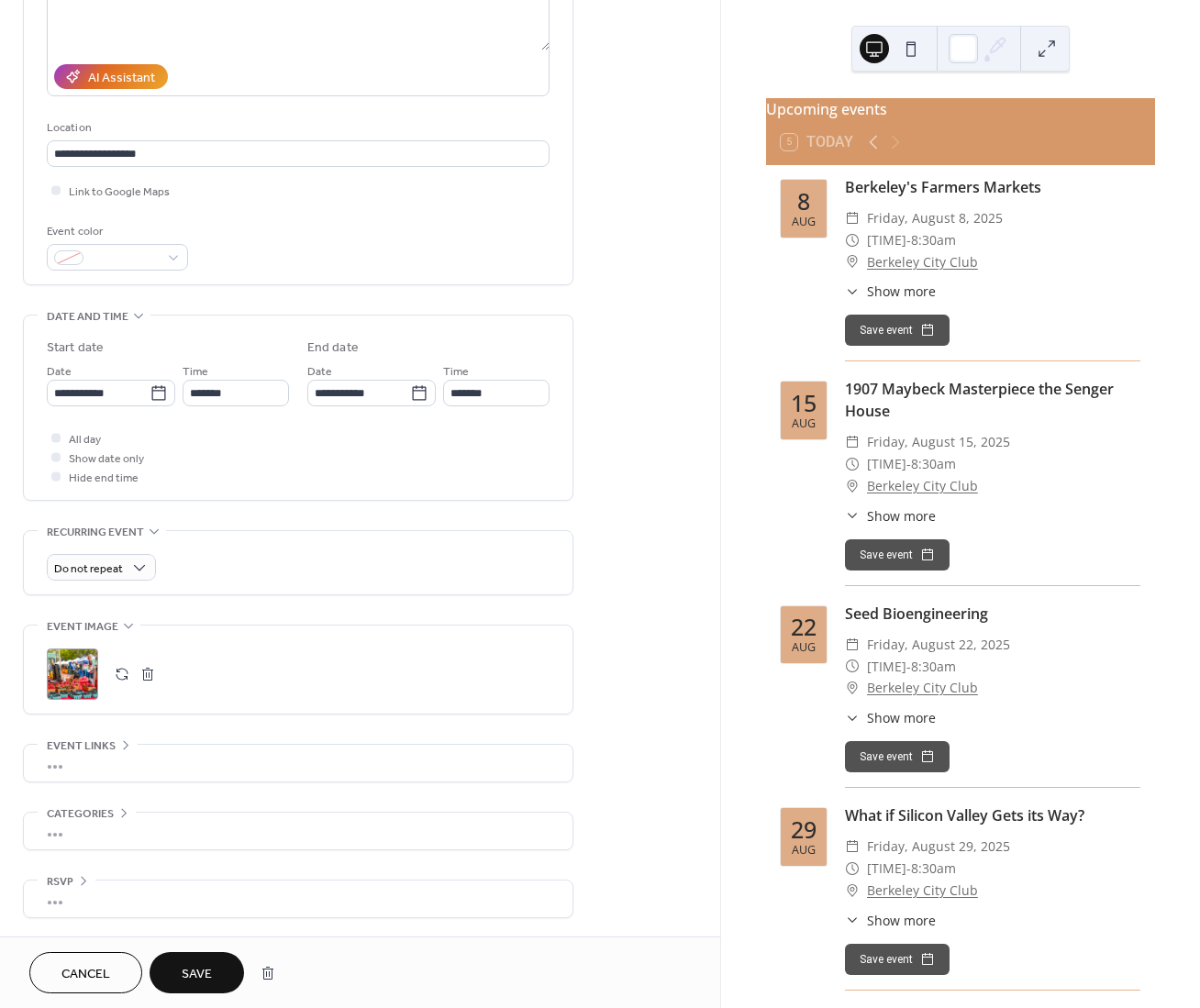 click on "Save" at bounding box center [196, 974] 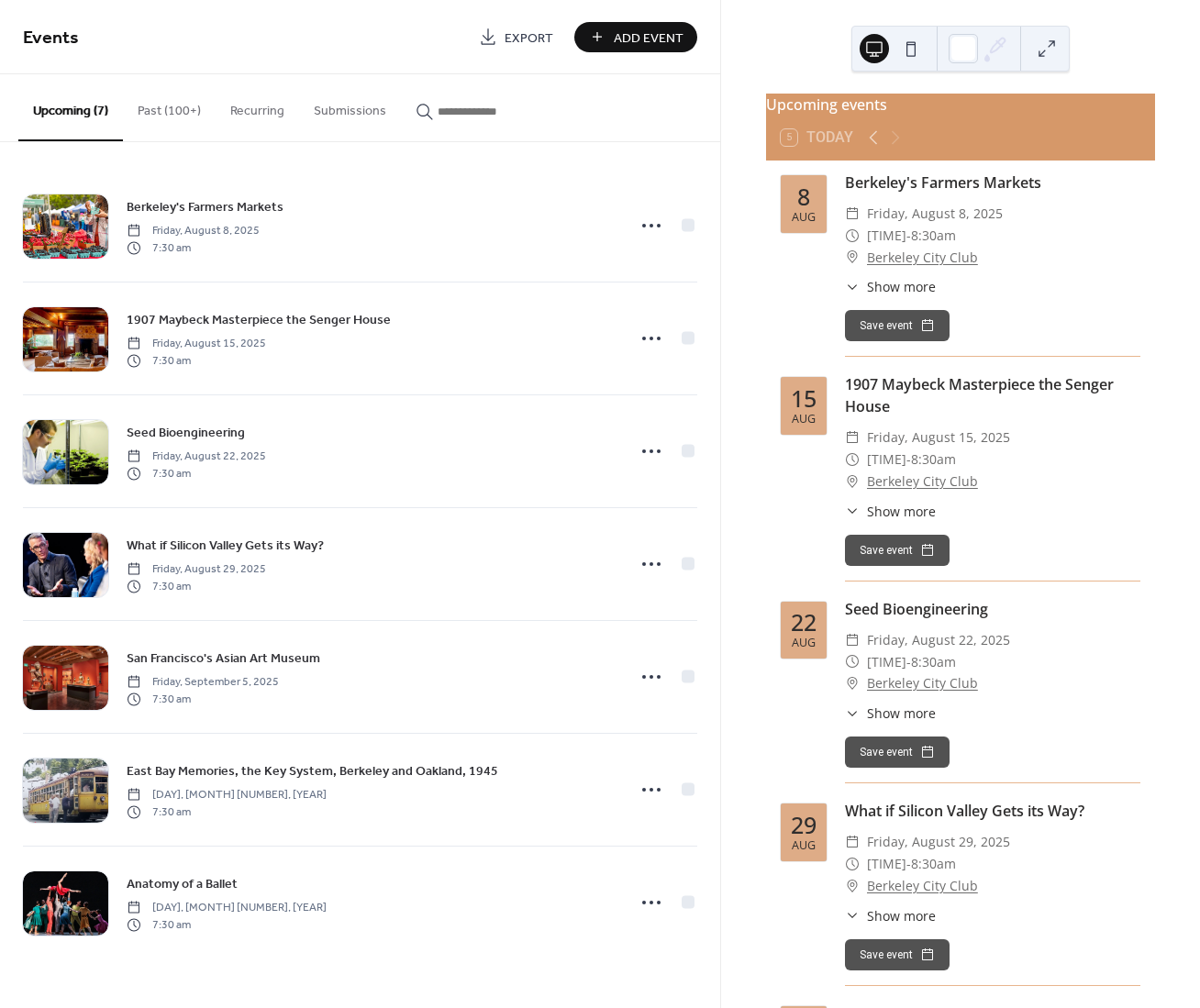 scroll, scrollTop: 0, scrollLeft: 0, axis: both 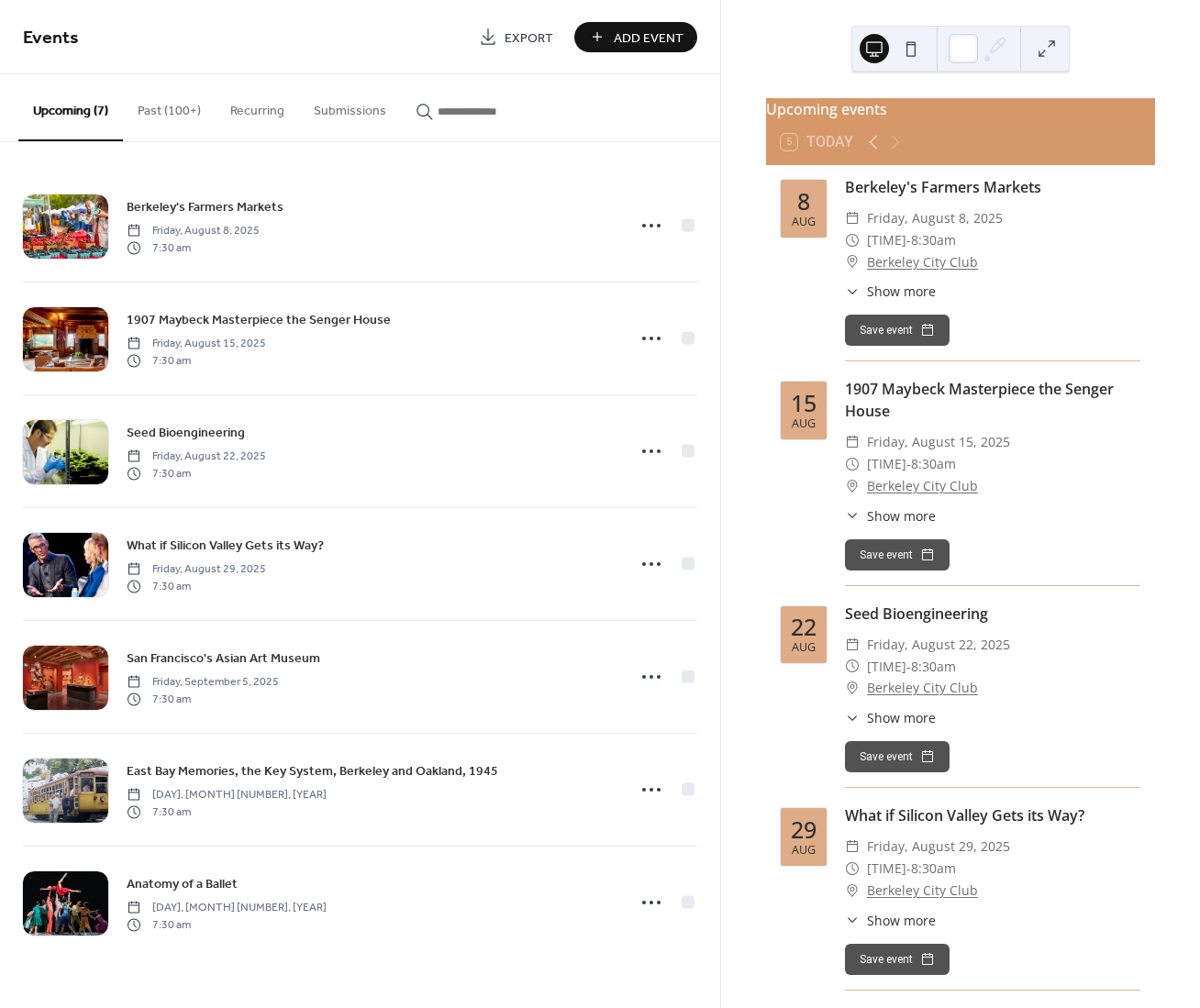 click on "Show more" at bounding box center (901, 291) 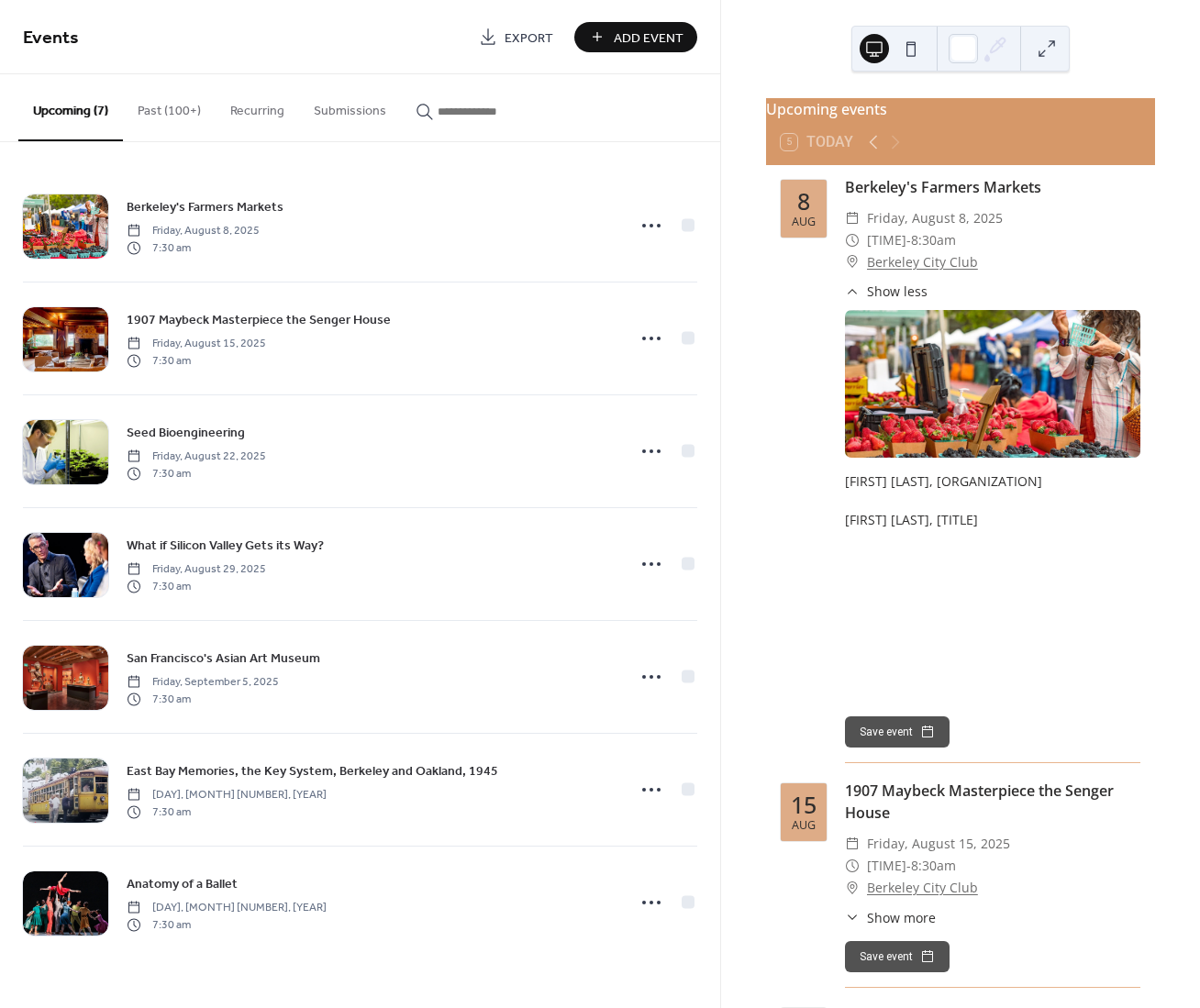click on "Show less" at bounding box center [897, 291] 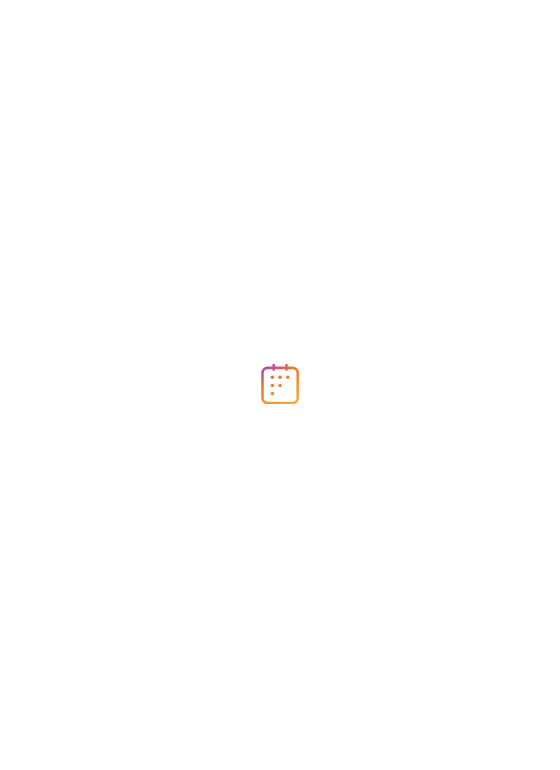 scroll, scrollTop: 0, scrollLeft: 0, axis: both 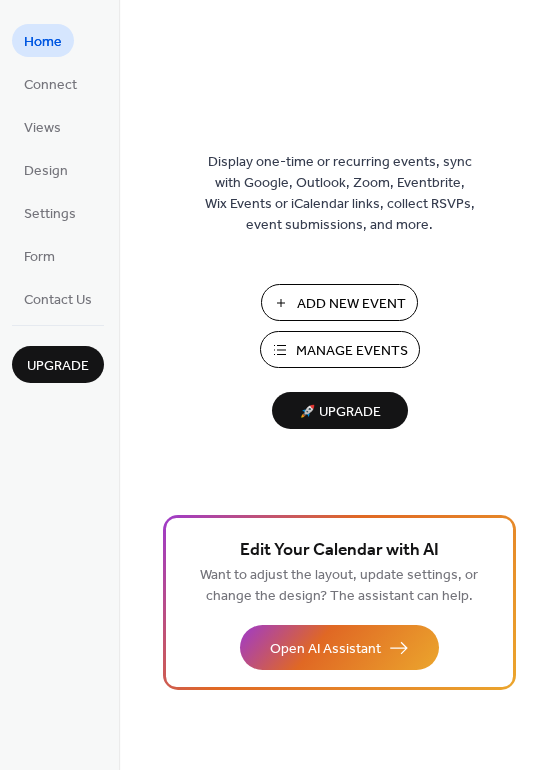 click on "Manage Events" at bounding box center (352, 351) 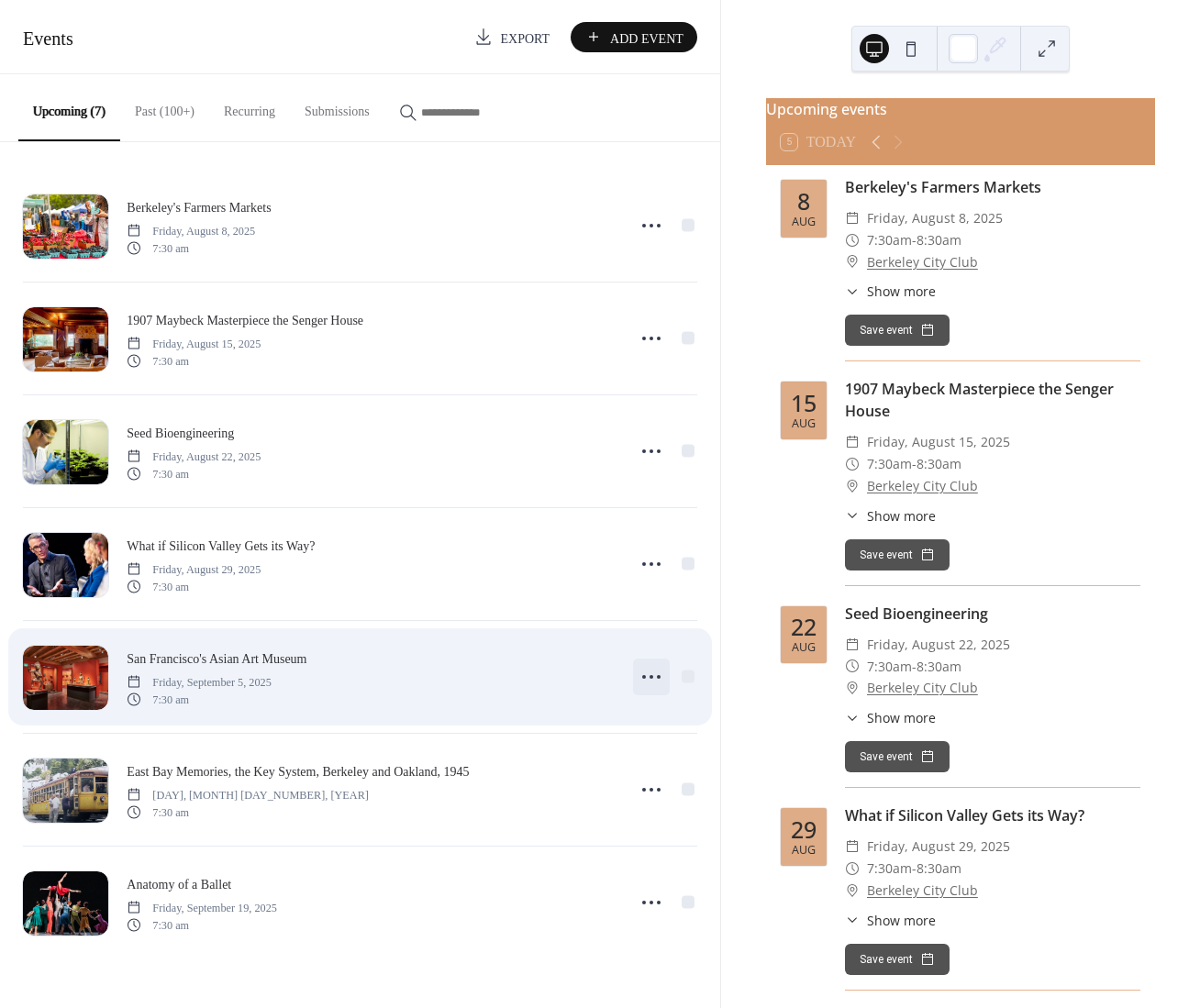 scroll, scrollTop: 0, scrollLeft: 0, axis: both 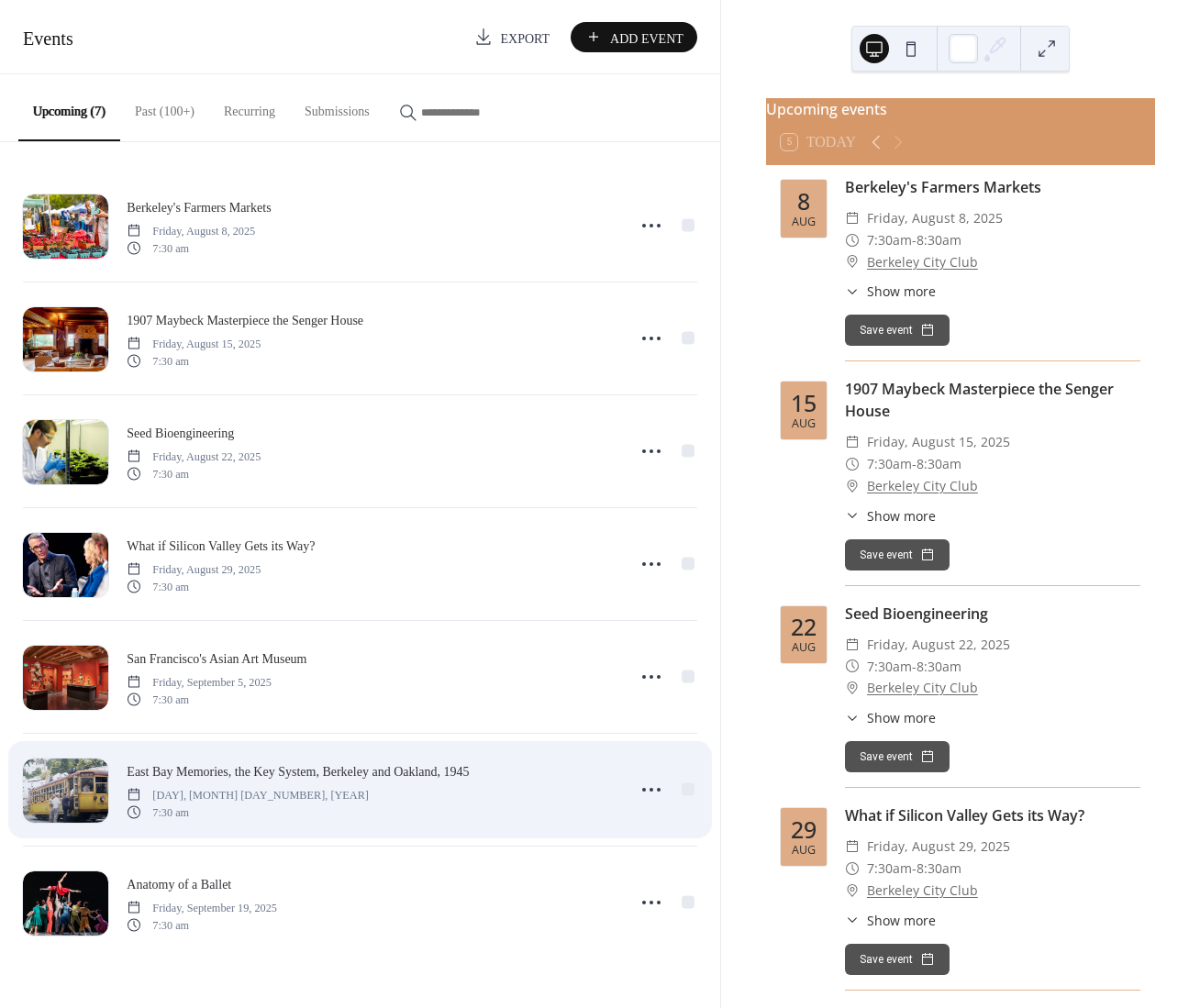 click on "East Bay Memories, the Key System, Berkeley and Oakland, 1945 Friday, September 12, 2025 7:30 am" at bounding box center (370, 790) 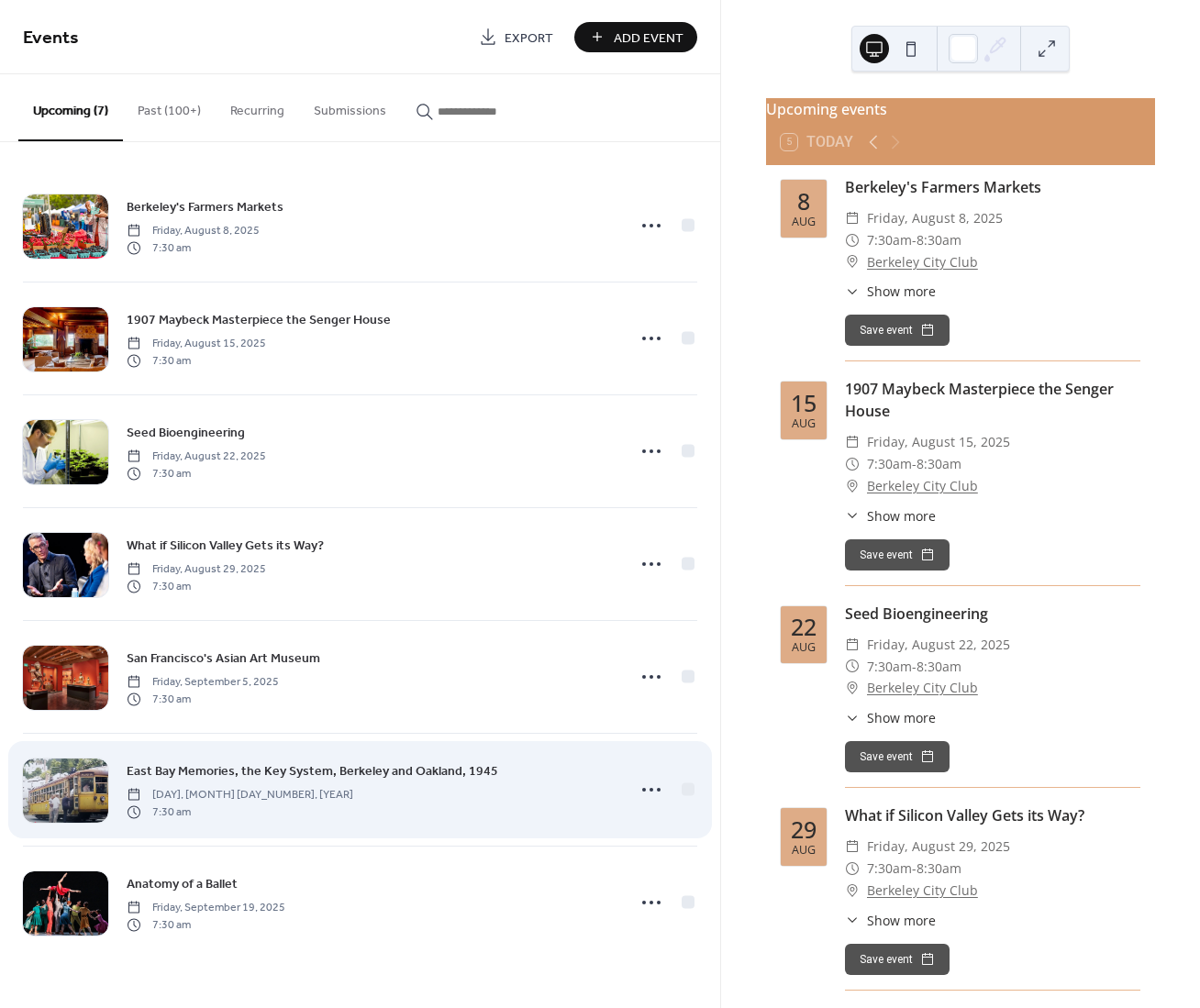 click on "East Bay Memories, the Key System, Berkeley and Oakland, 1945" at bounding box center [312, 771] 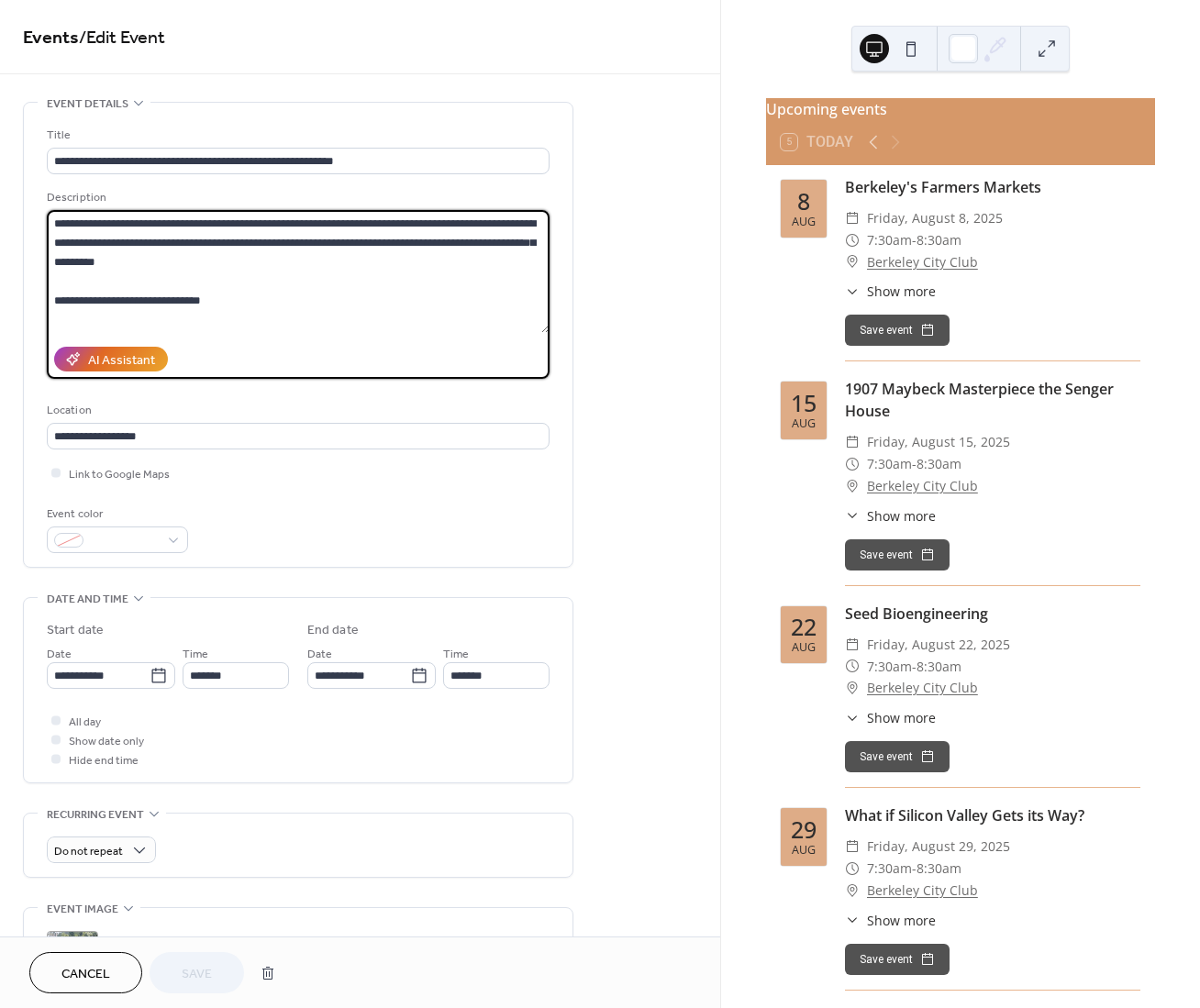 drag, startPoint x: 138, startPoint y: 243, endPoint x: 387, endPoint y: 241, distance: 249.00803 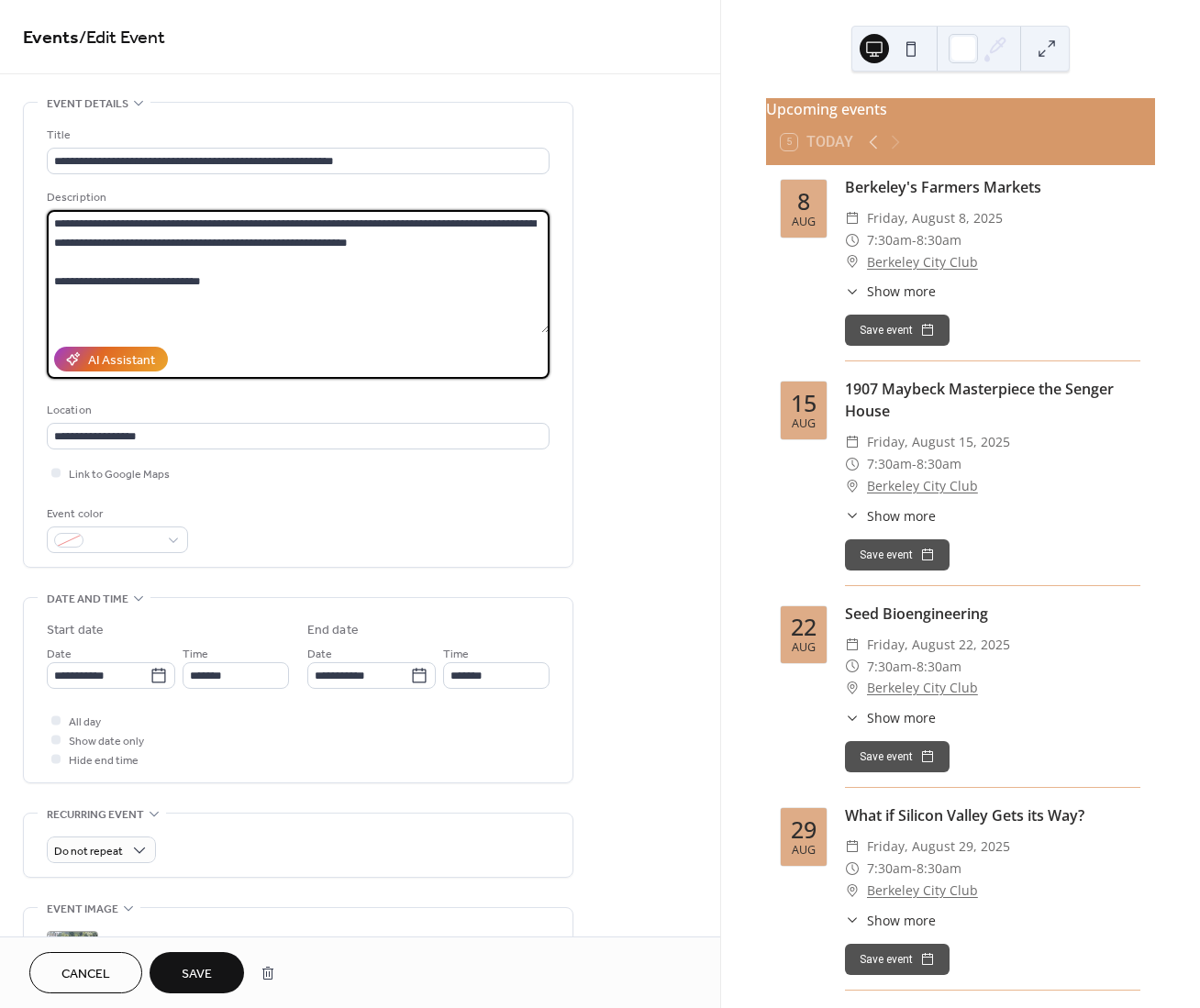 click on "**********" at bounding box center [298, 271] 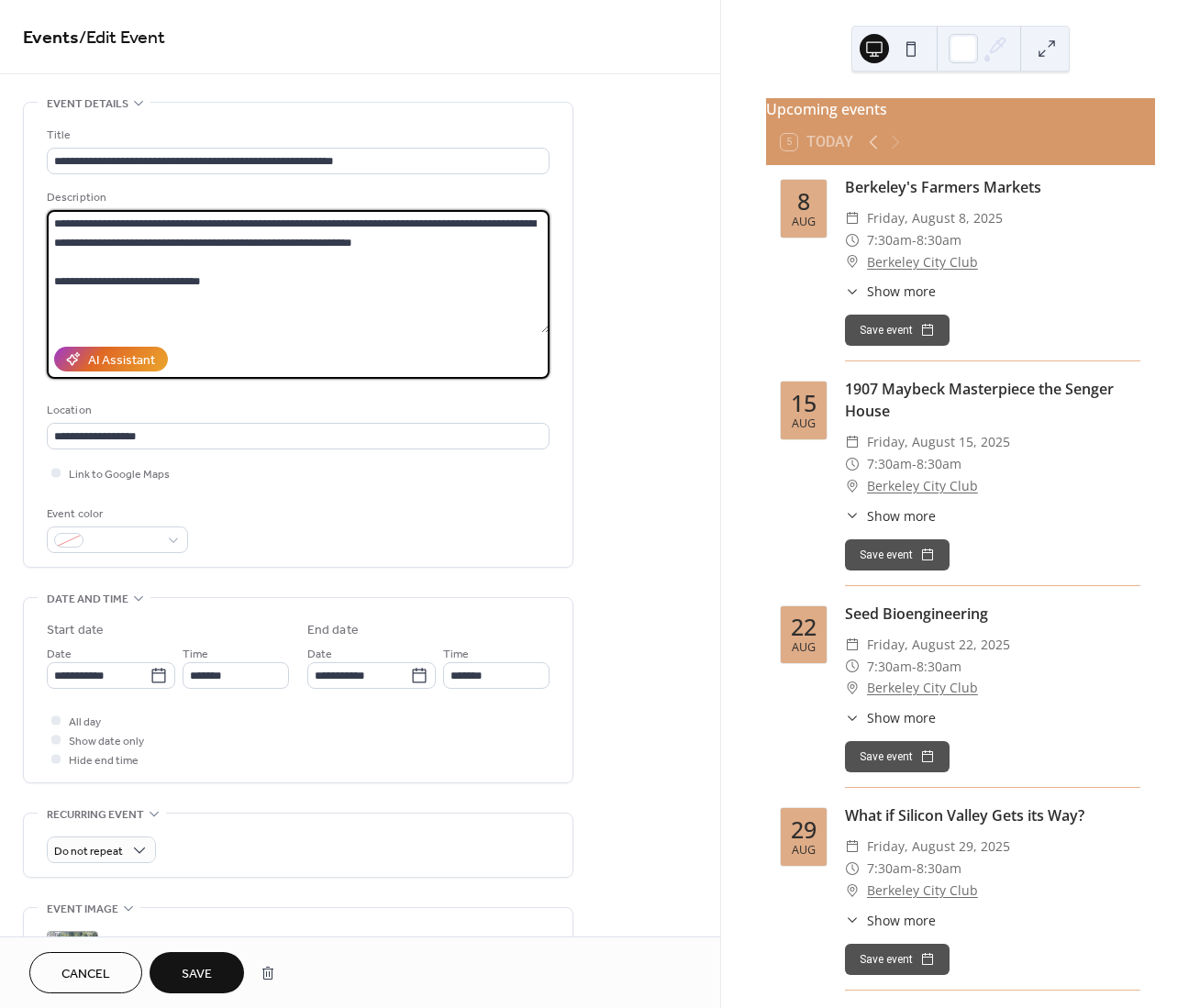 type on "**********" 